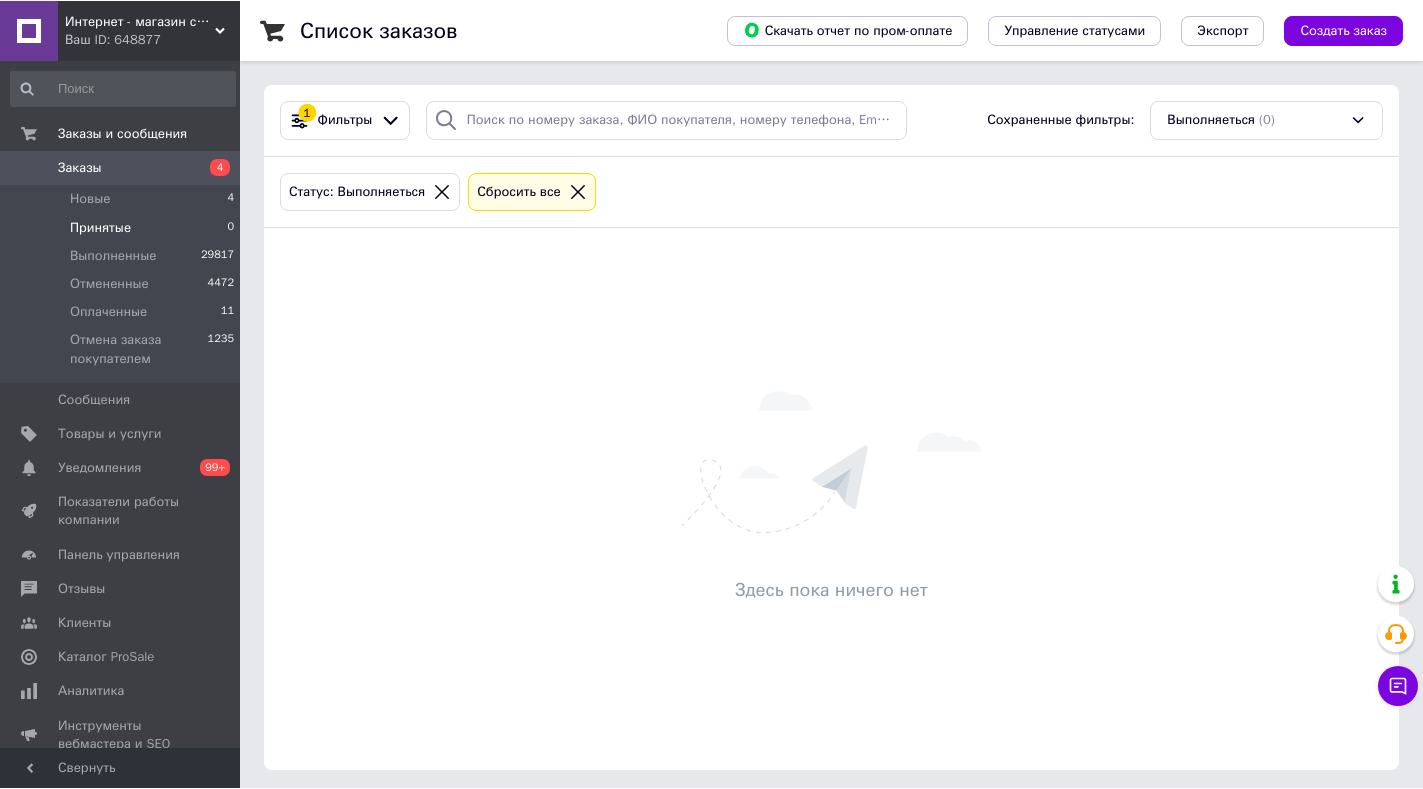 scroll, scrollTop: 0, scrollLeft: 0, axis: both 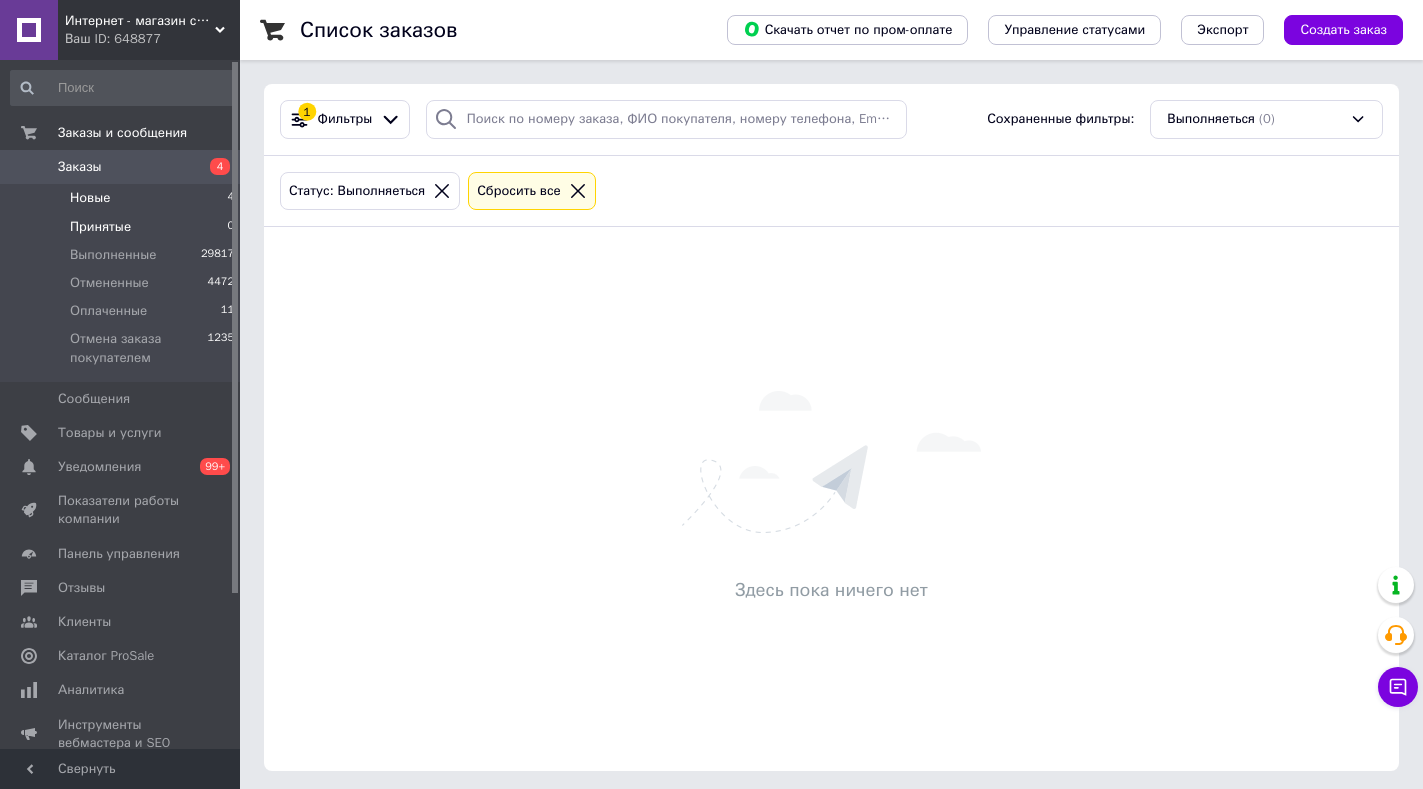 click on "Новые 4" at bounding box center [123, 198] 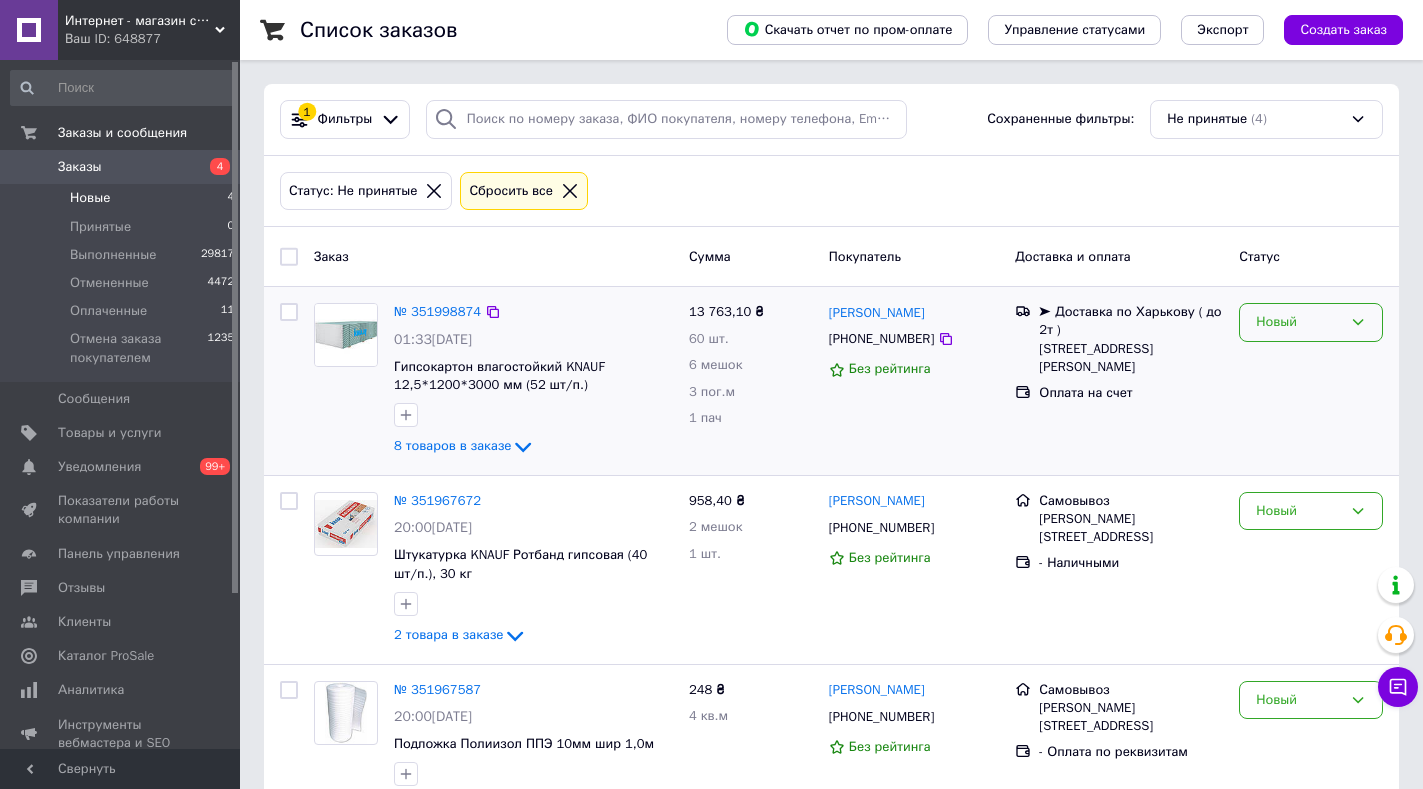 click on "Новый" at bounding box center [1311, 322] 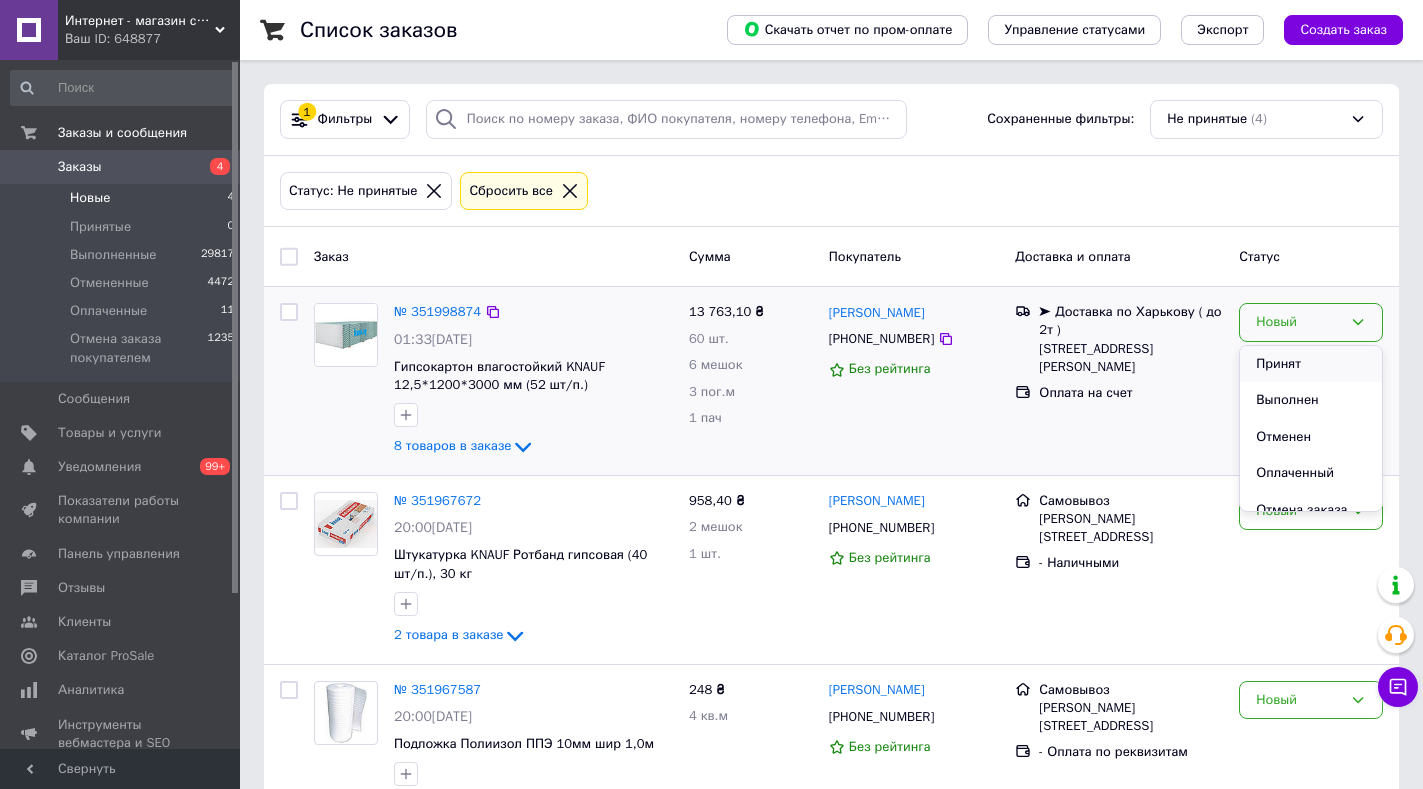 click on "Принят" at bounding box center (1311, 364) 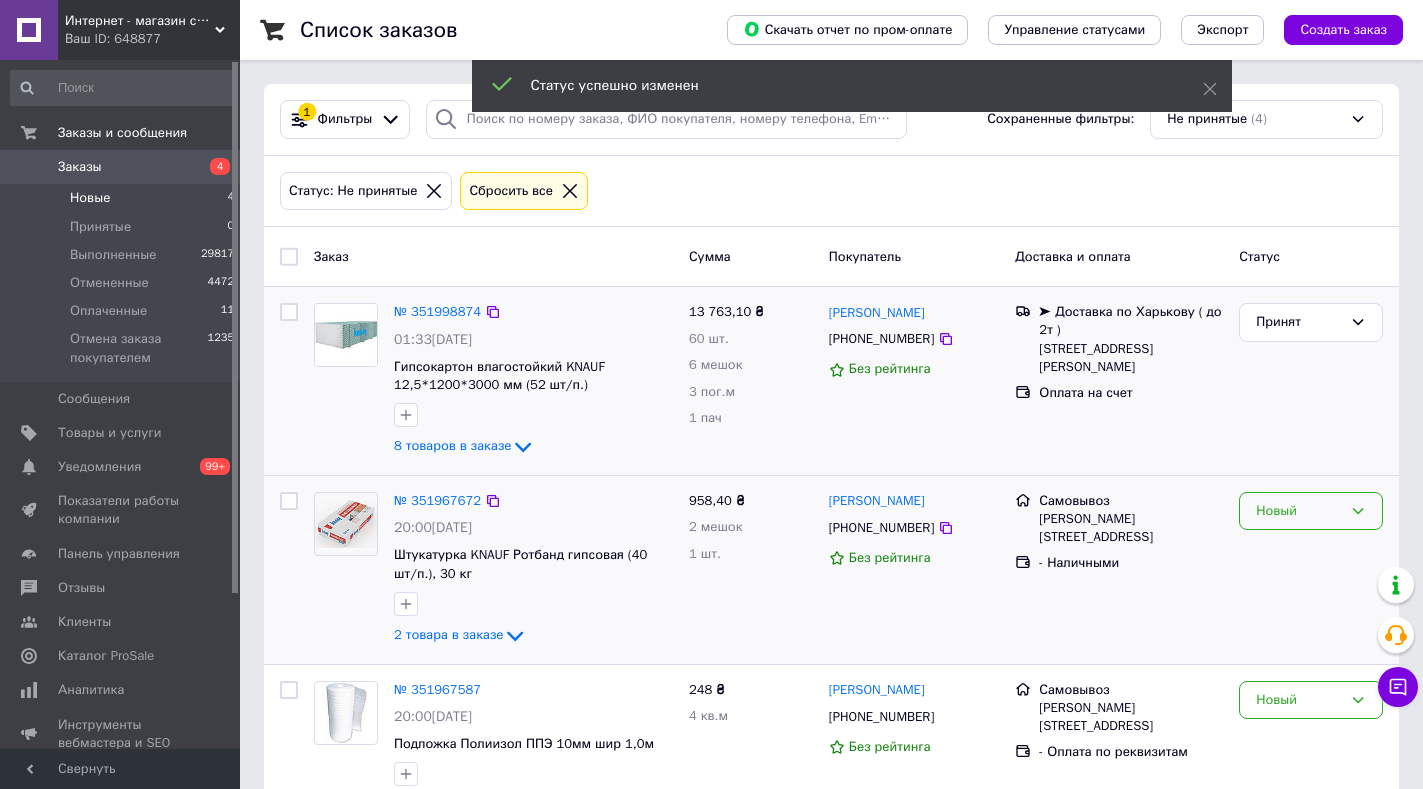 click on "Новый" at bounding box center (1299, 511) 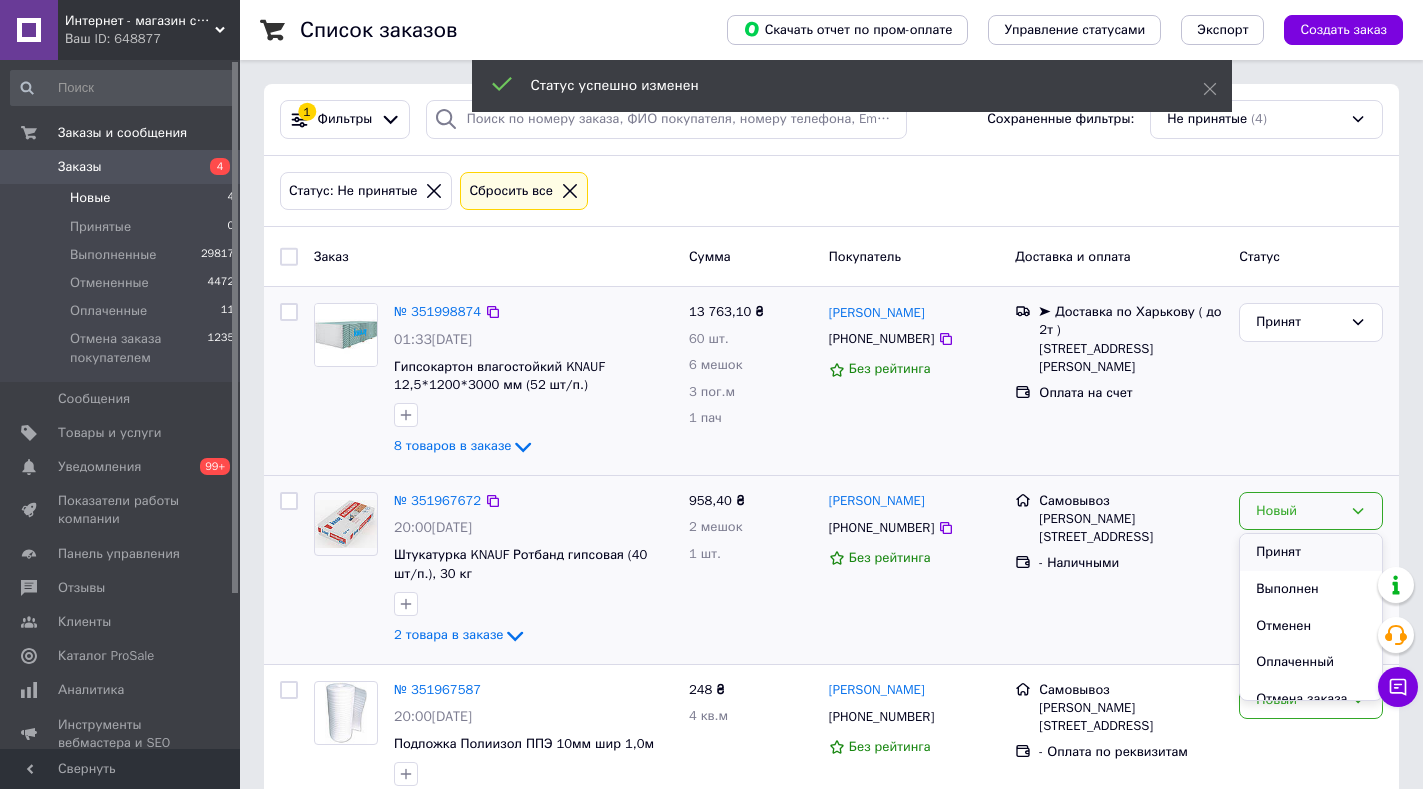 click on "Принят" at bounding box center (1311, 552) 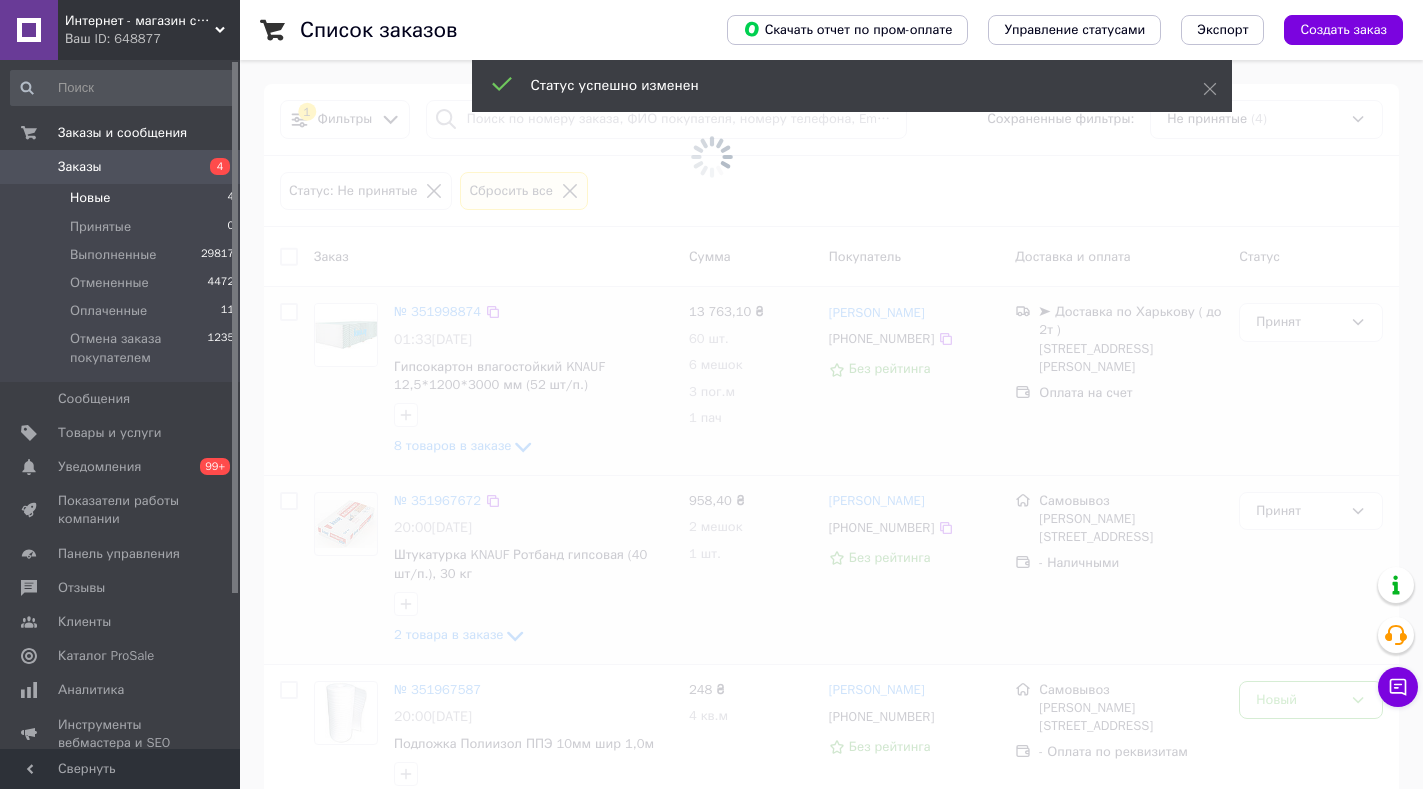 click at bounding box center (711, 394) 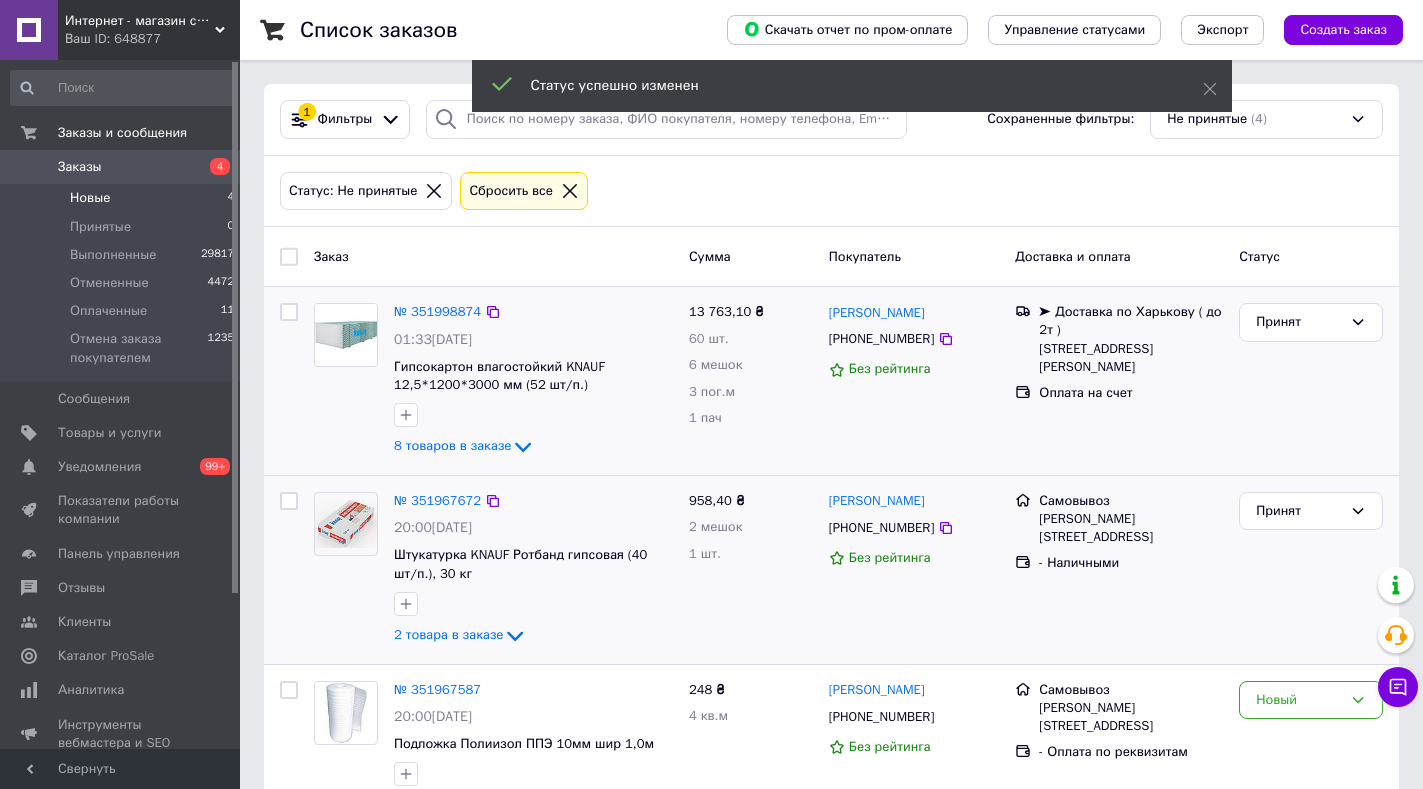click on "Новый" at bounding box center [1299, 700] 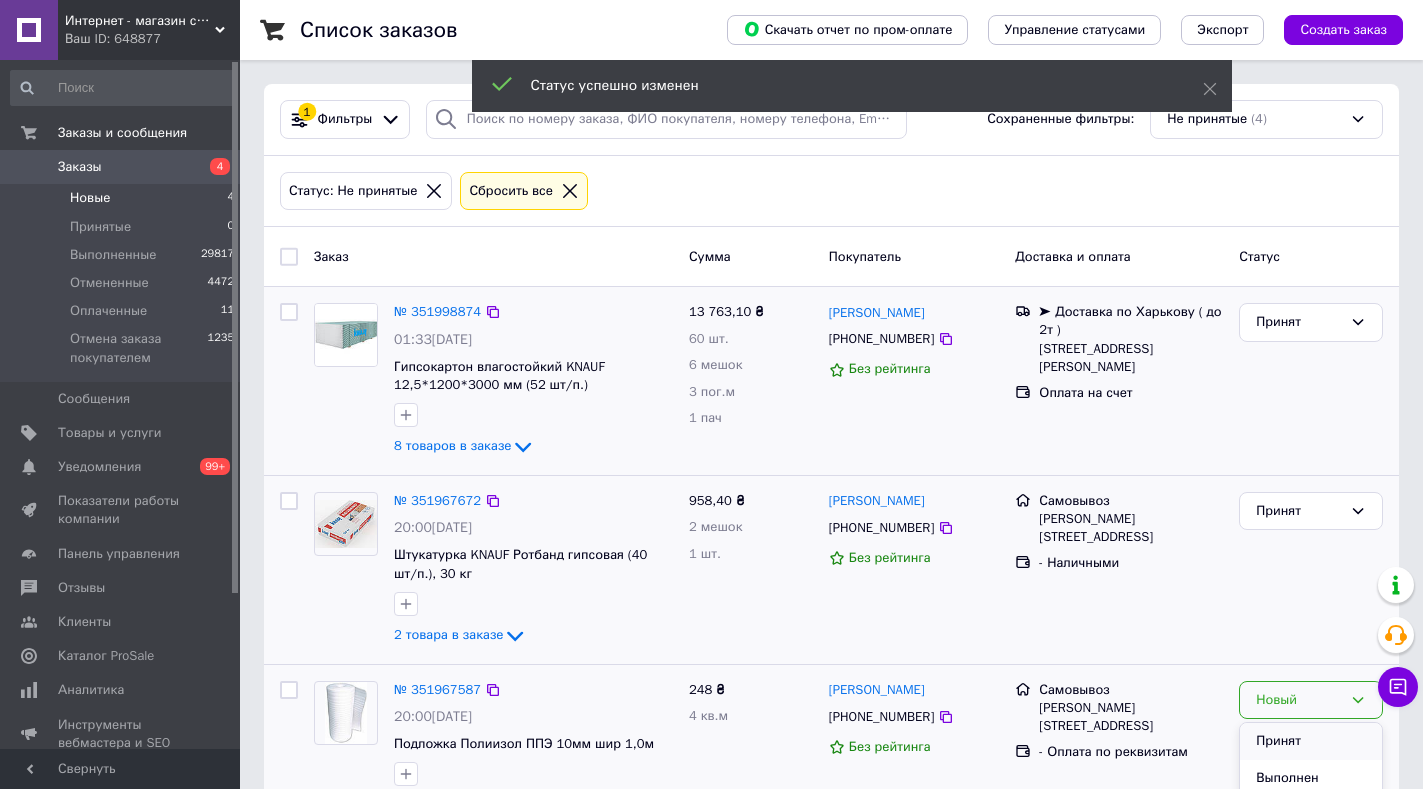click on "Принят" at bounding box center (1311, 741) 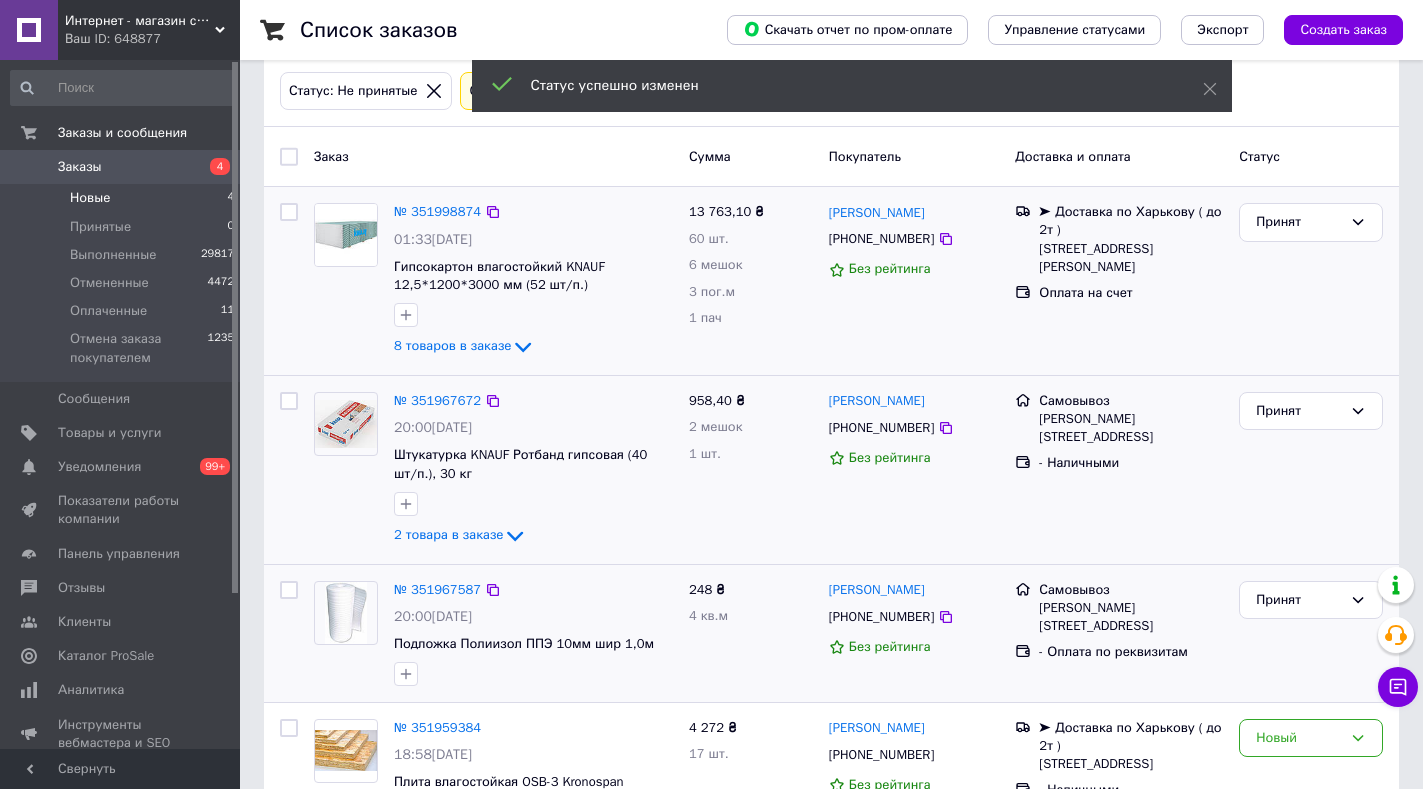 scroll, scrollTop: 200, scrollLeft: 0, axis: vertical 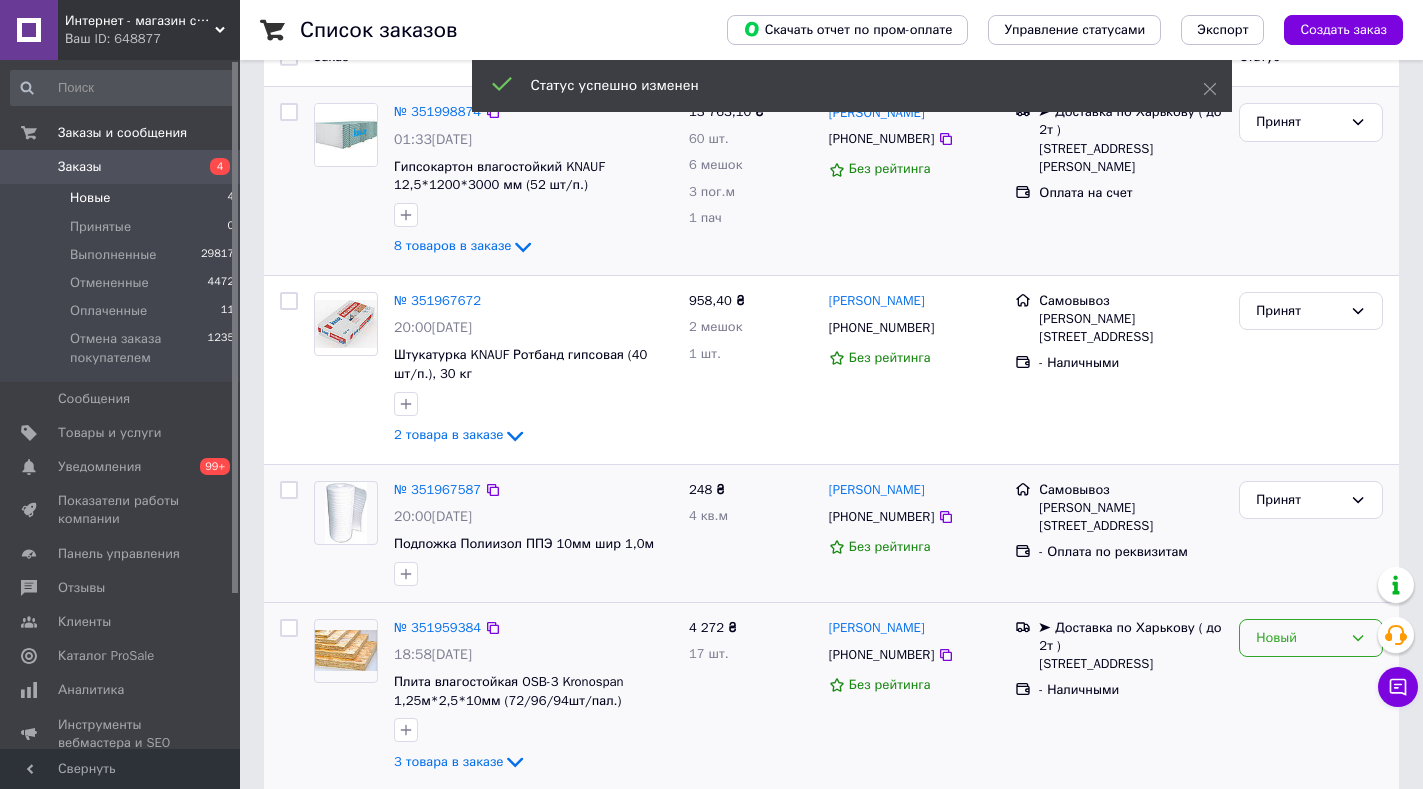 click on "Новый" at bounding box center [1311, 638] 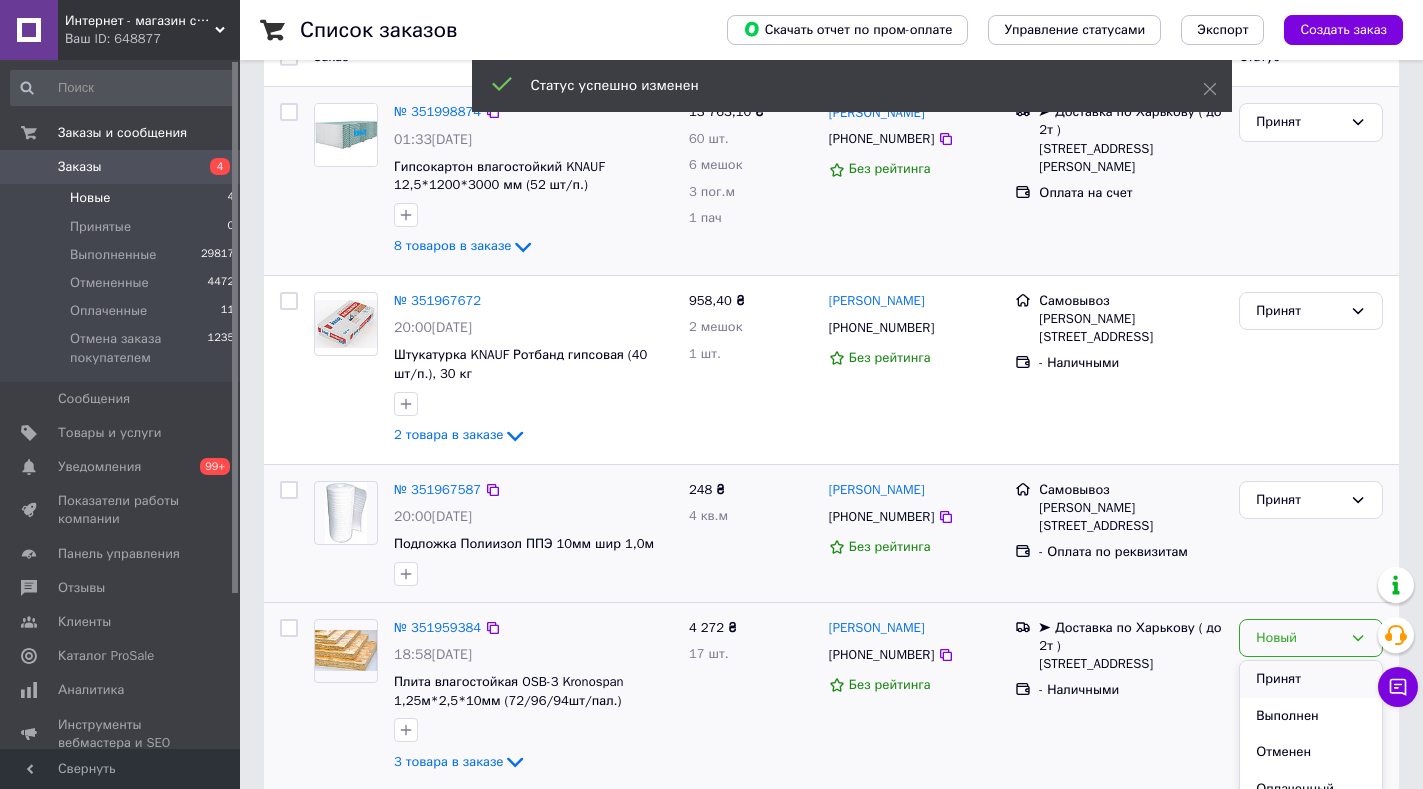 click on "Принят" at bounding box center (1311, 679) 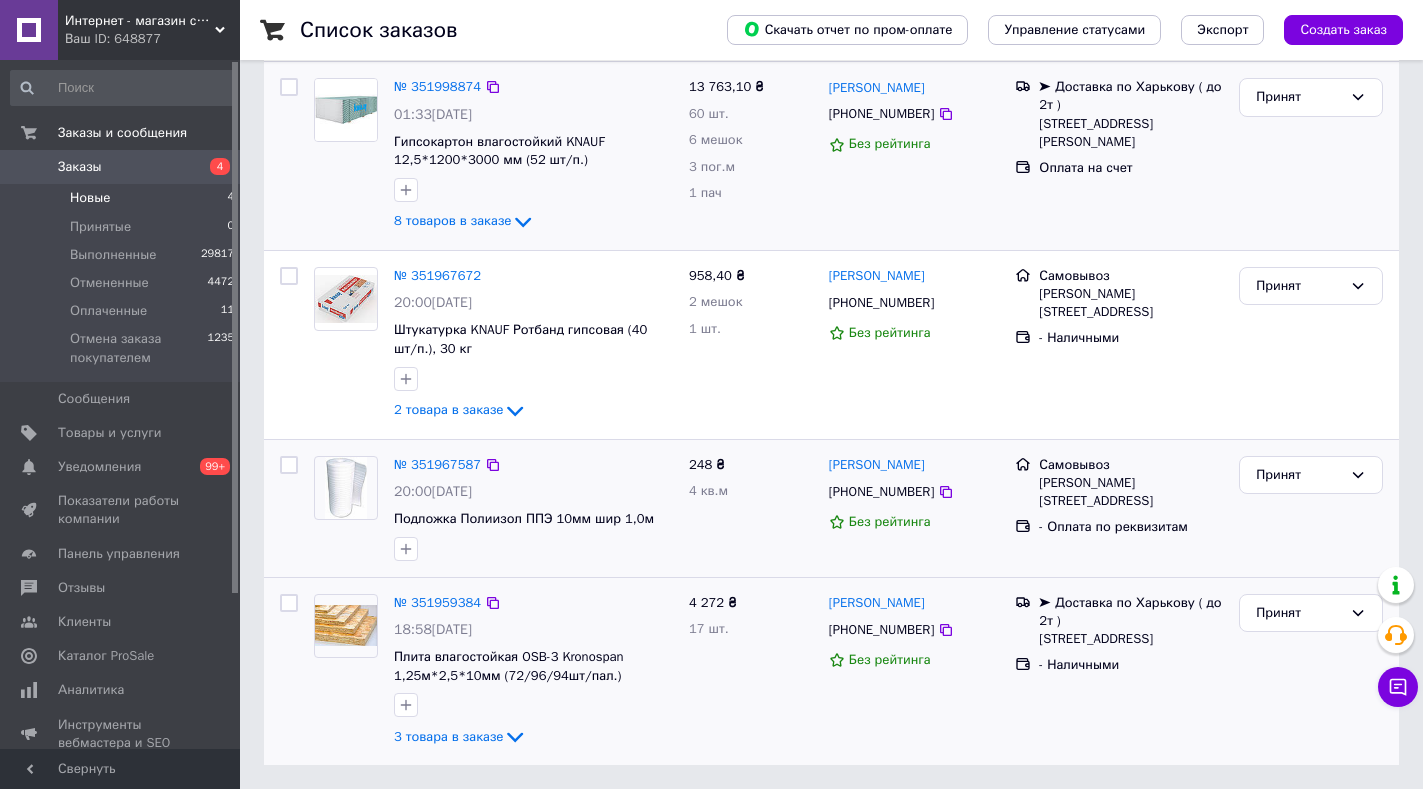 scroll, scrollTop: 0, scrollLeft: 0, axis: both 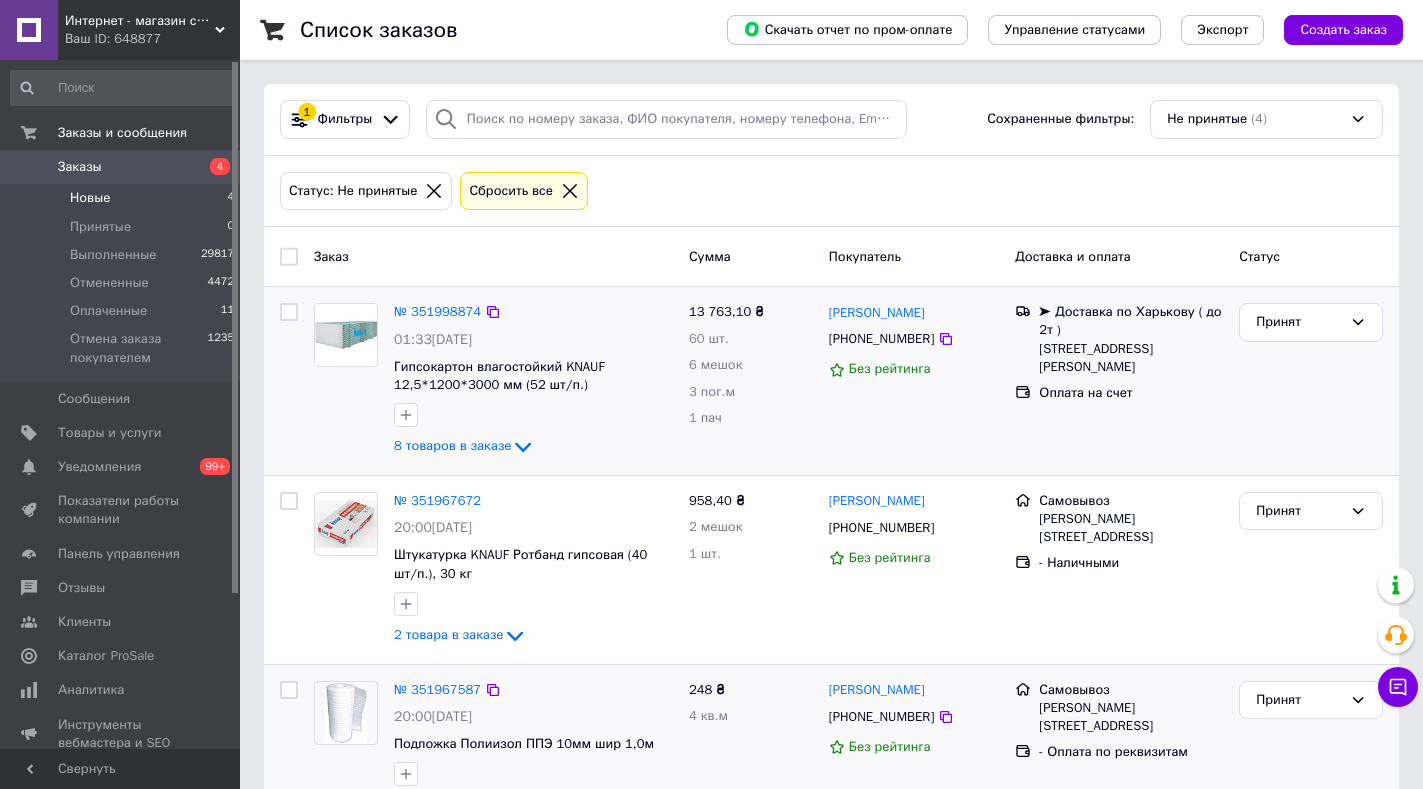 click at bounding box center (346, 335) 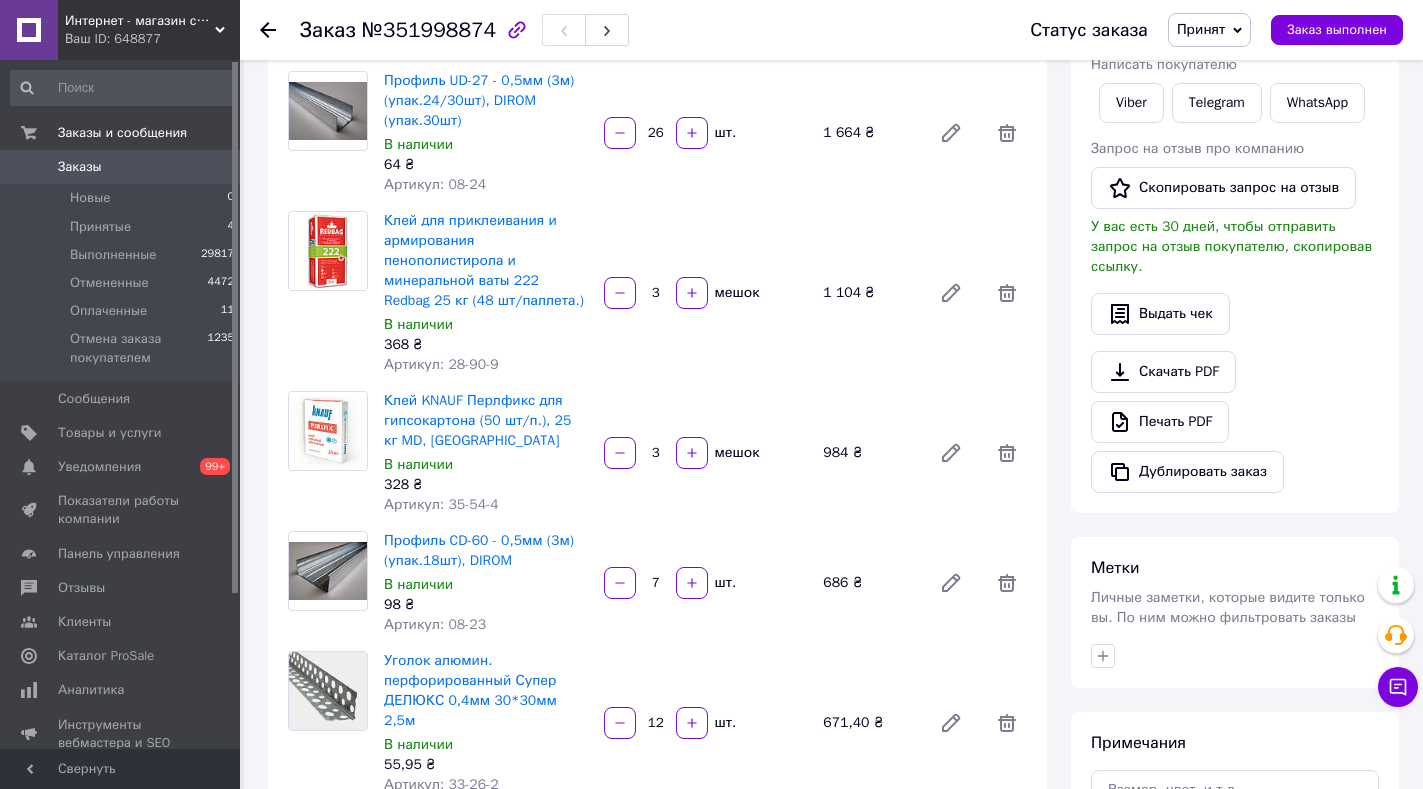 scroll, scrollTop: 0, scrollLeft: 0, axis: both 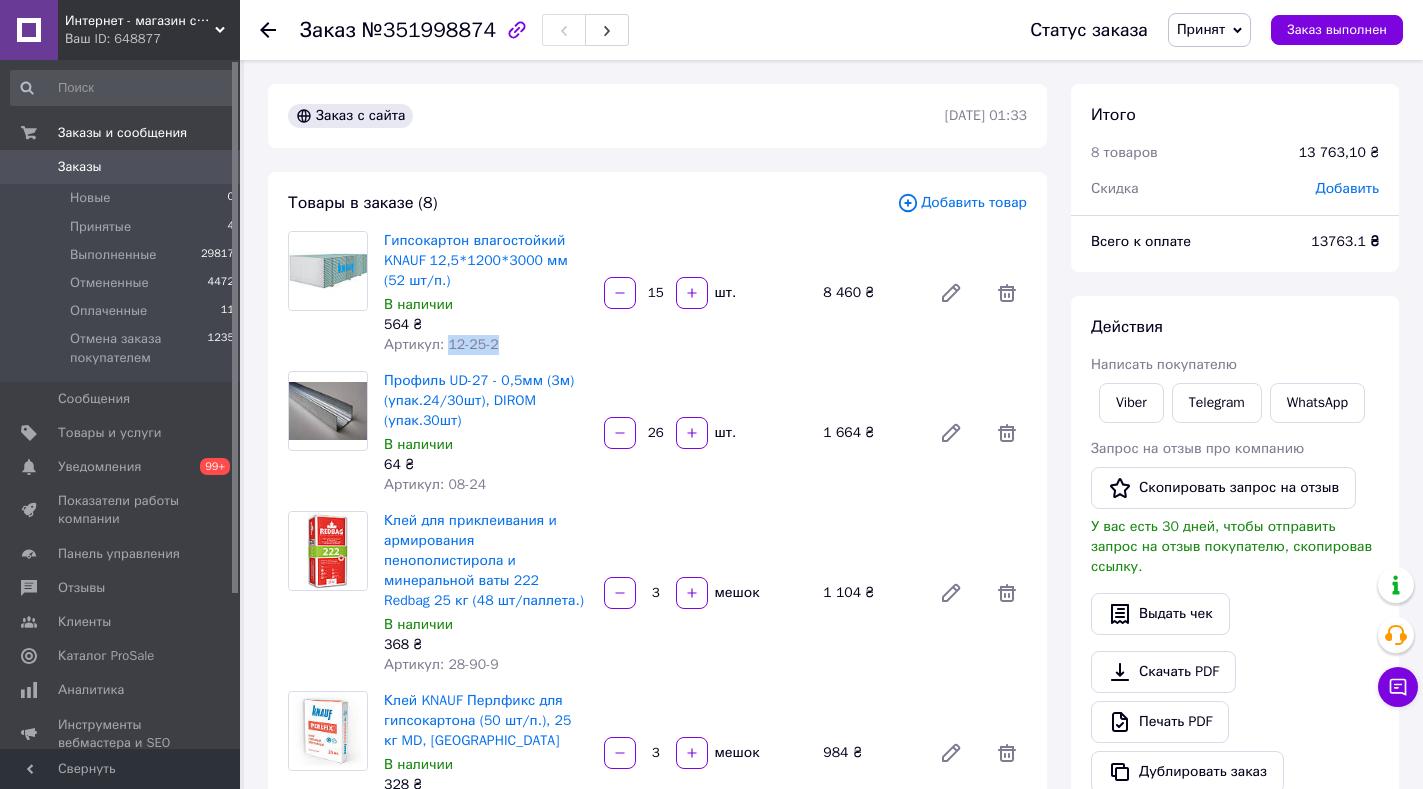 drag, startPoint x: 443, startPoint y: 344, endPoint x: 529, endPoint y: 344, distance: 86 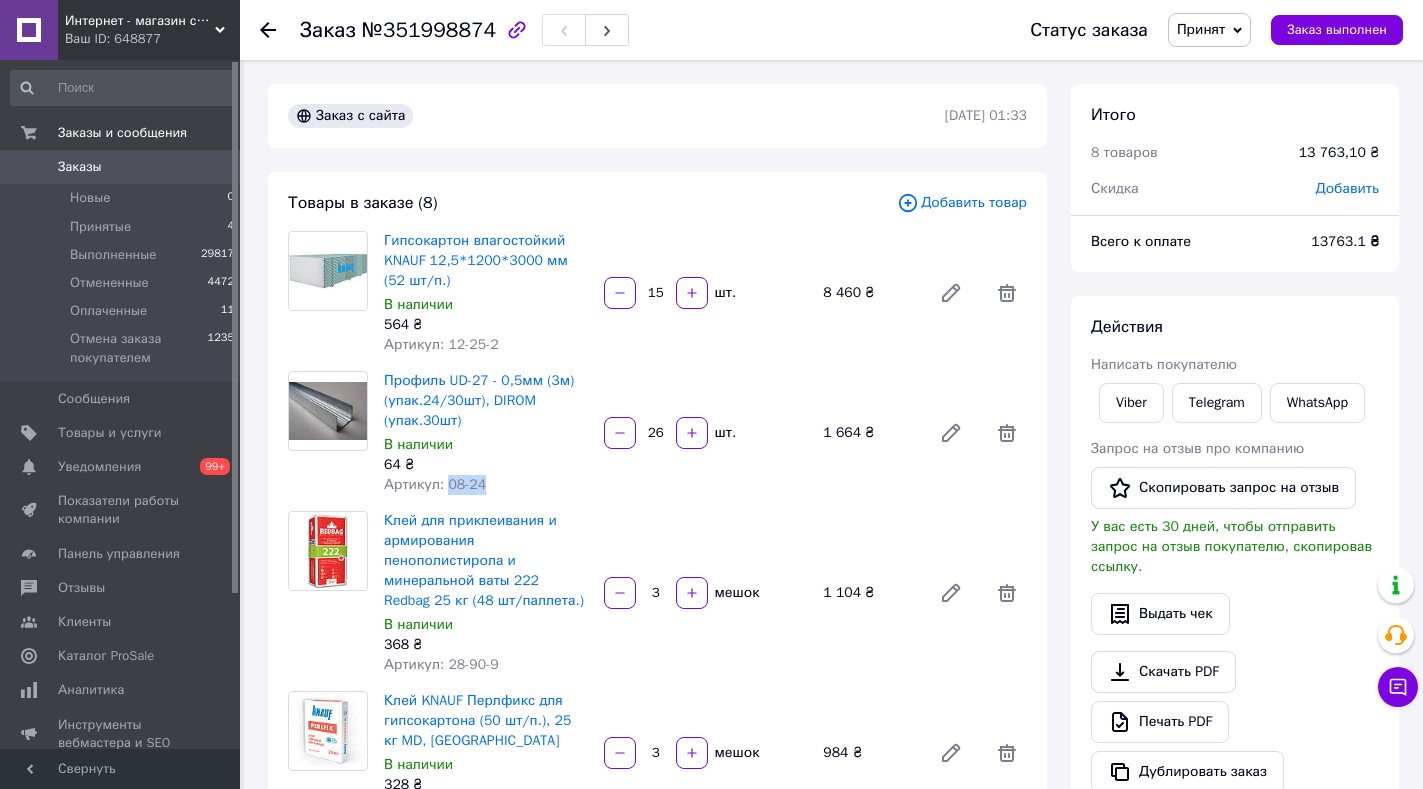drag, startPoint x: 450, startPoint y: 485, endPoint x: 494, endPoint y: 486, distance: 44.011364 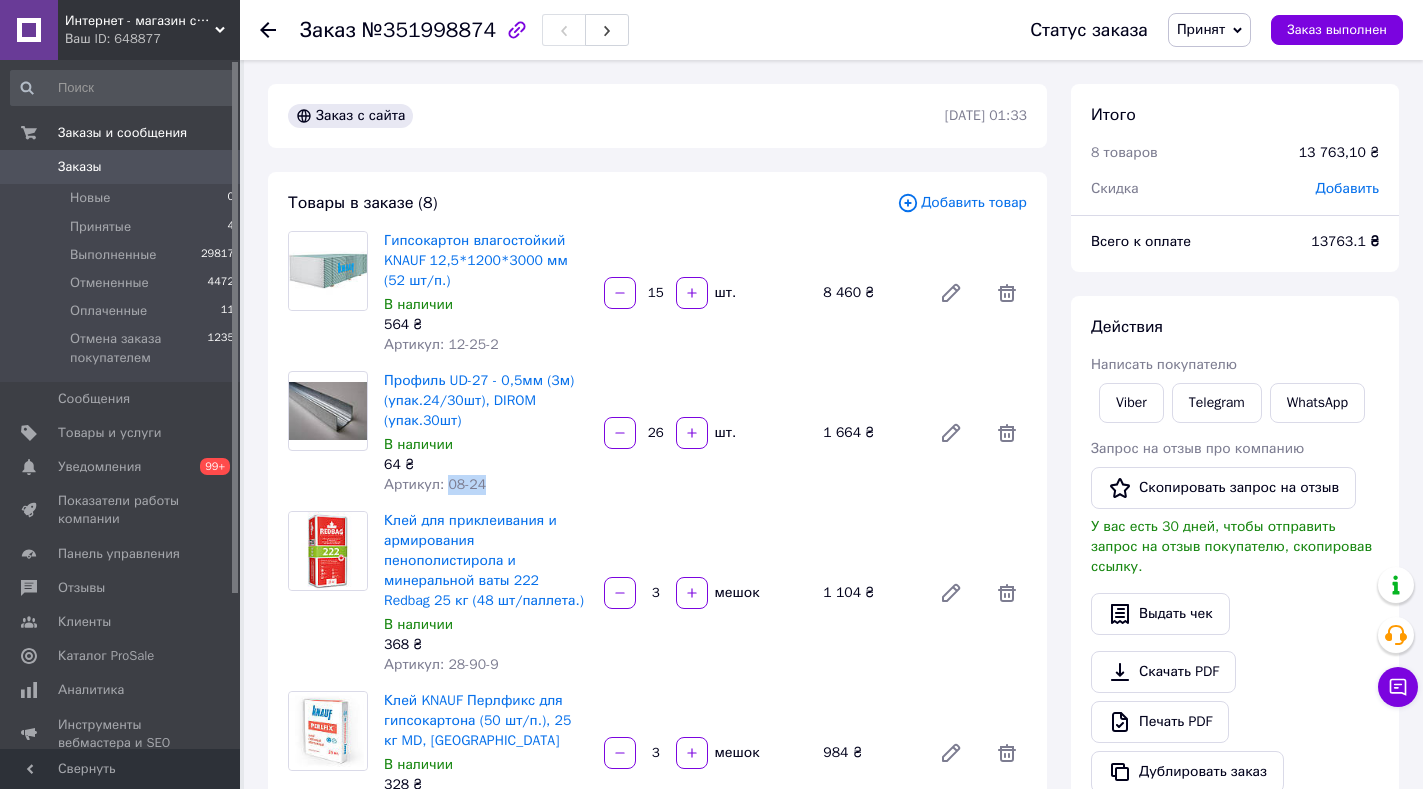 scroll, scrollTop: 100, scrollLeft: 0, axis: vertical 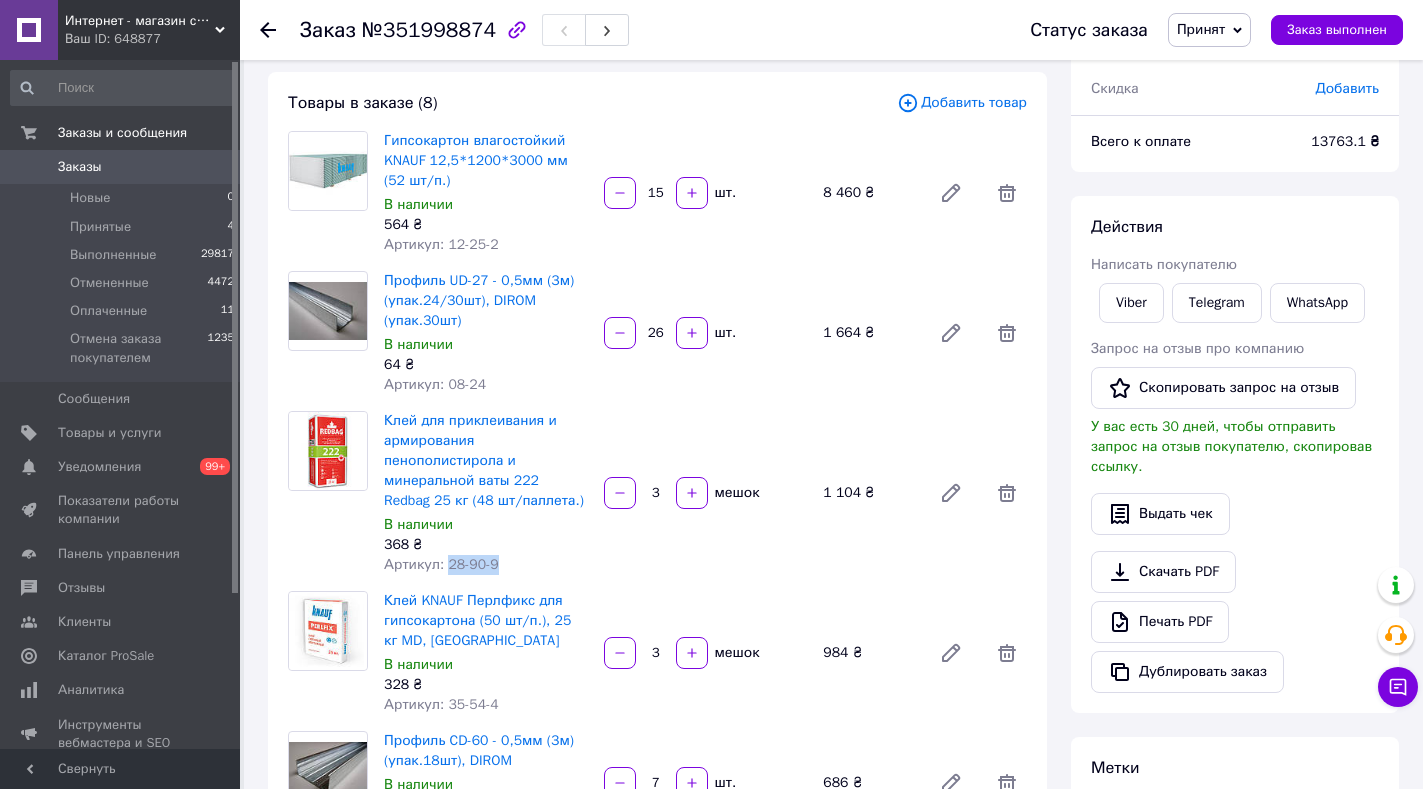 drag, startPoint x: 442, startPoint y: 563, endPoint x: 515, endPoint y: 567, distance: 73.109505 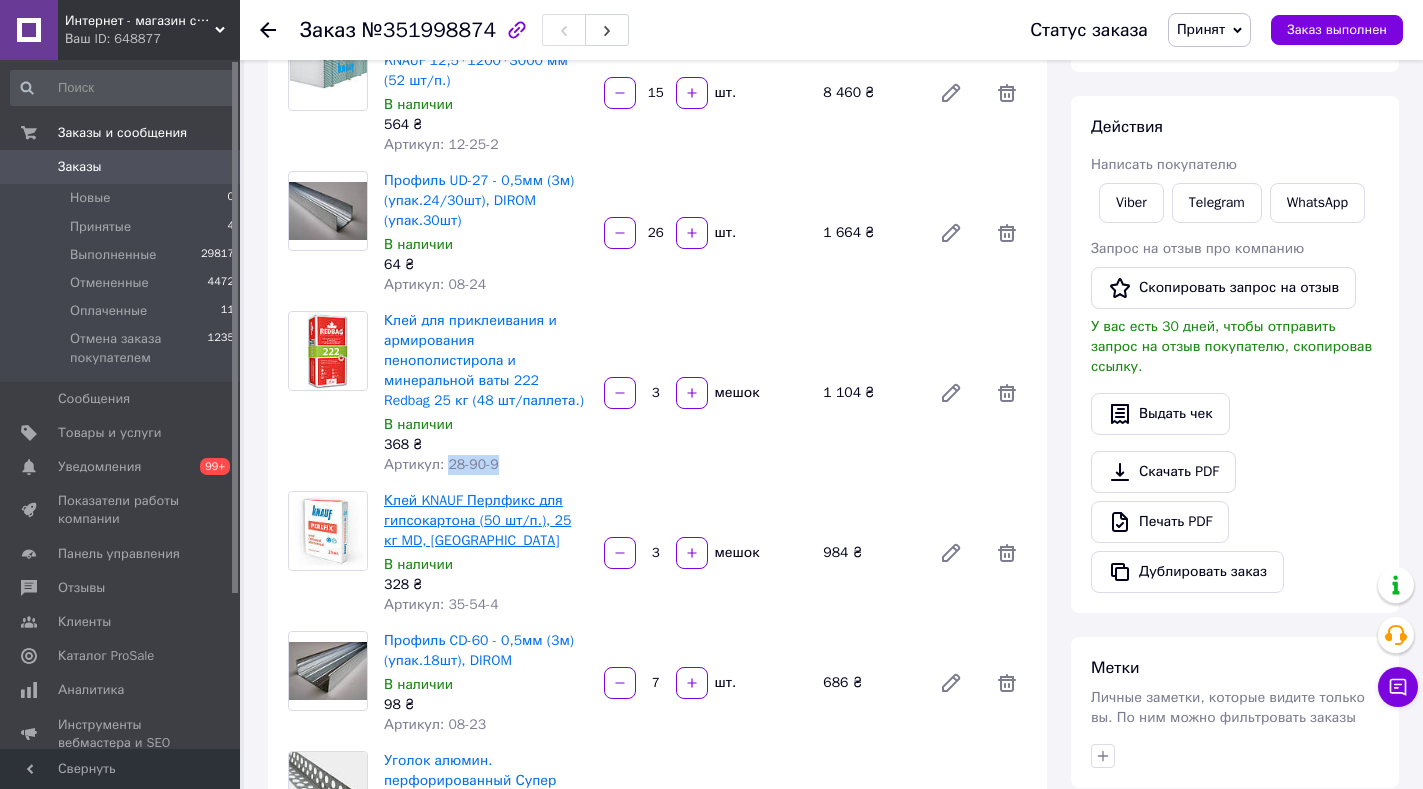 scroll, scrollTop: 300, scrollLeft: 0, axis: vertical 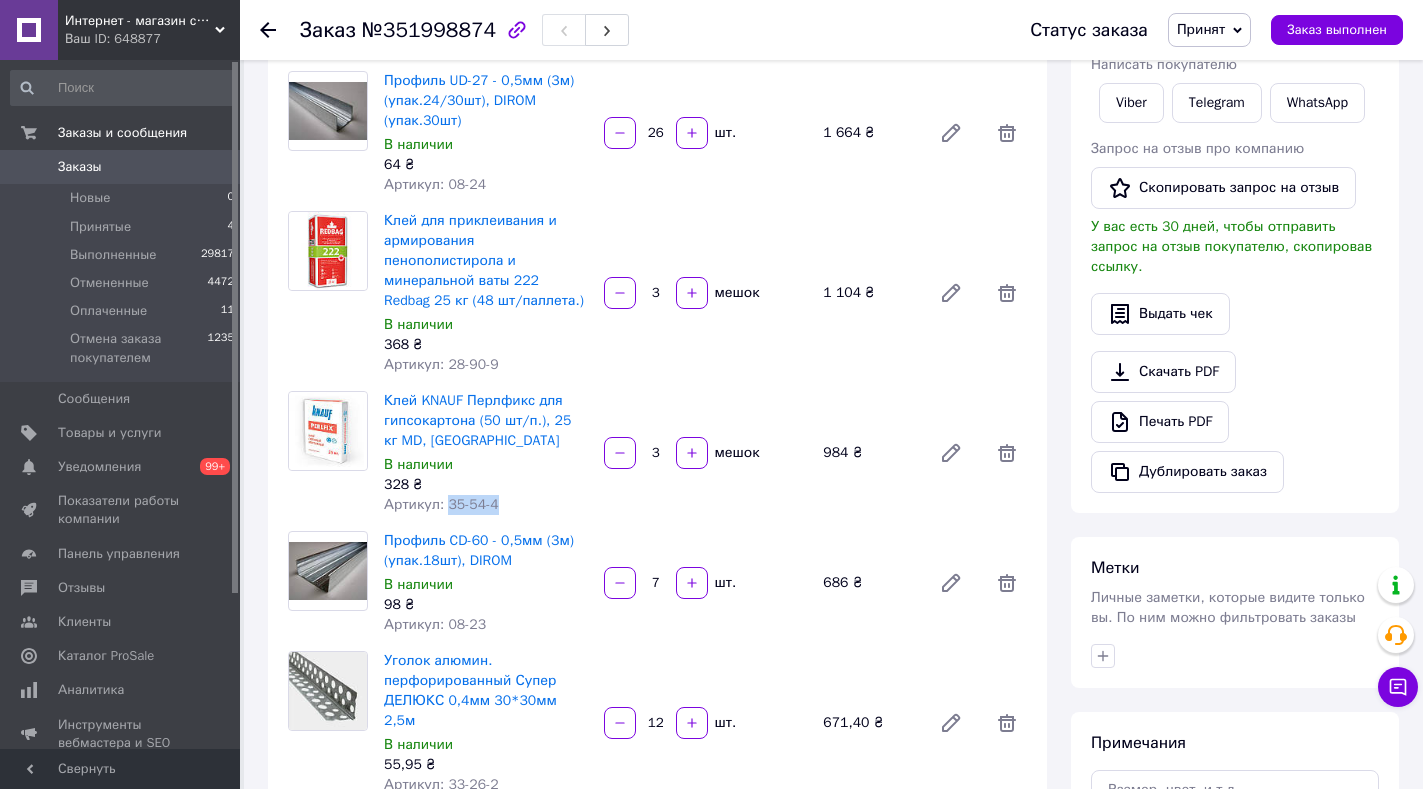 drag, startPoint x: 441, startPoint y: 504, endPoint x: 516, endPoint y: 514, distance: 75.66373 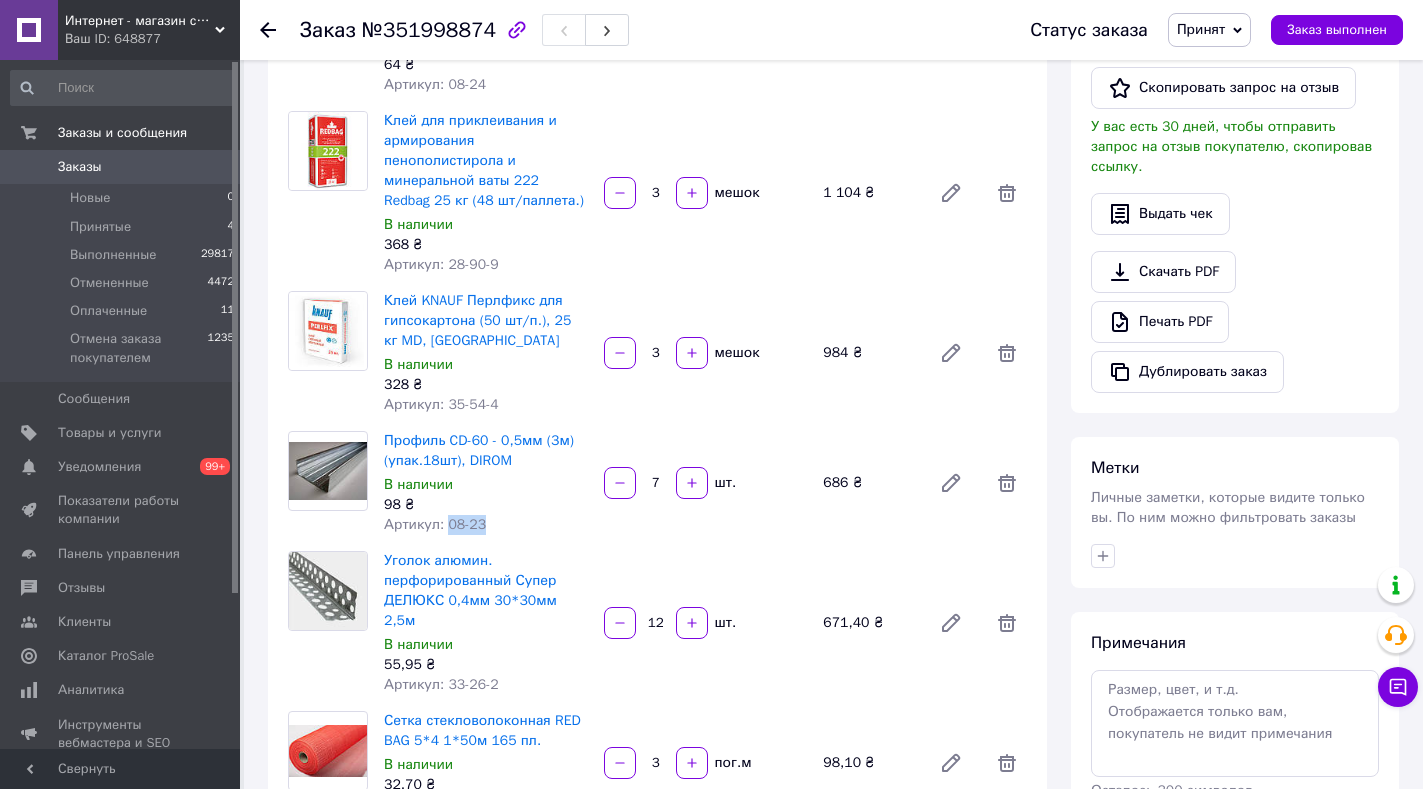 drag, startPoint x: 444, startPoint y: 526, endPoint x: 499, endPoint y: 527, distance: 55.00909 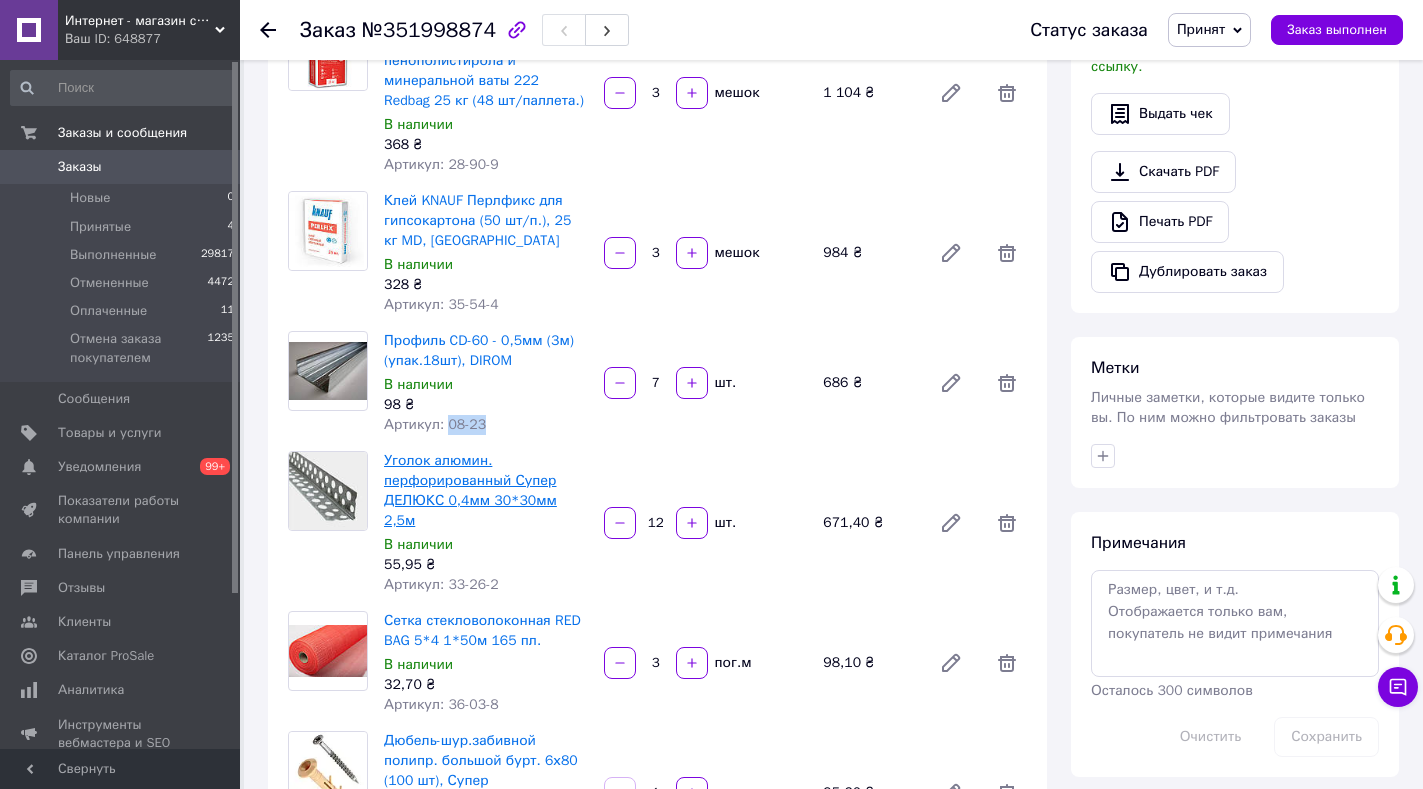 scroll, scrollTop: 600, scrollLeft: 0, axis: vertical 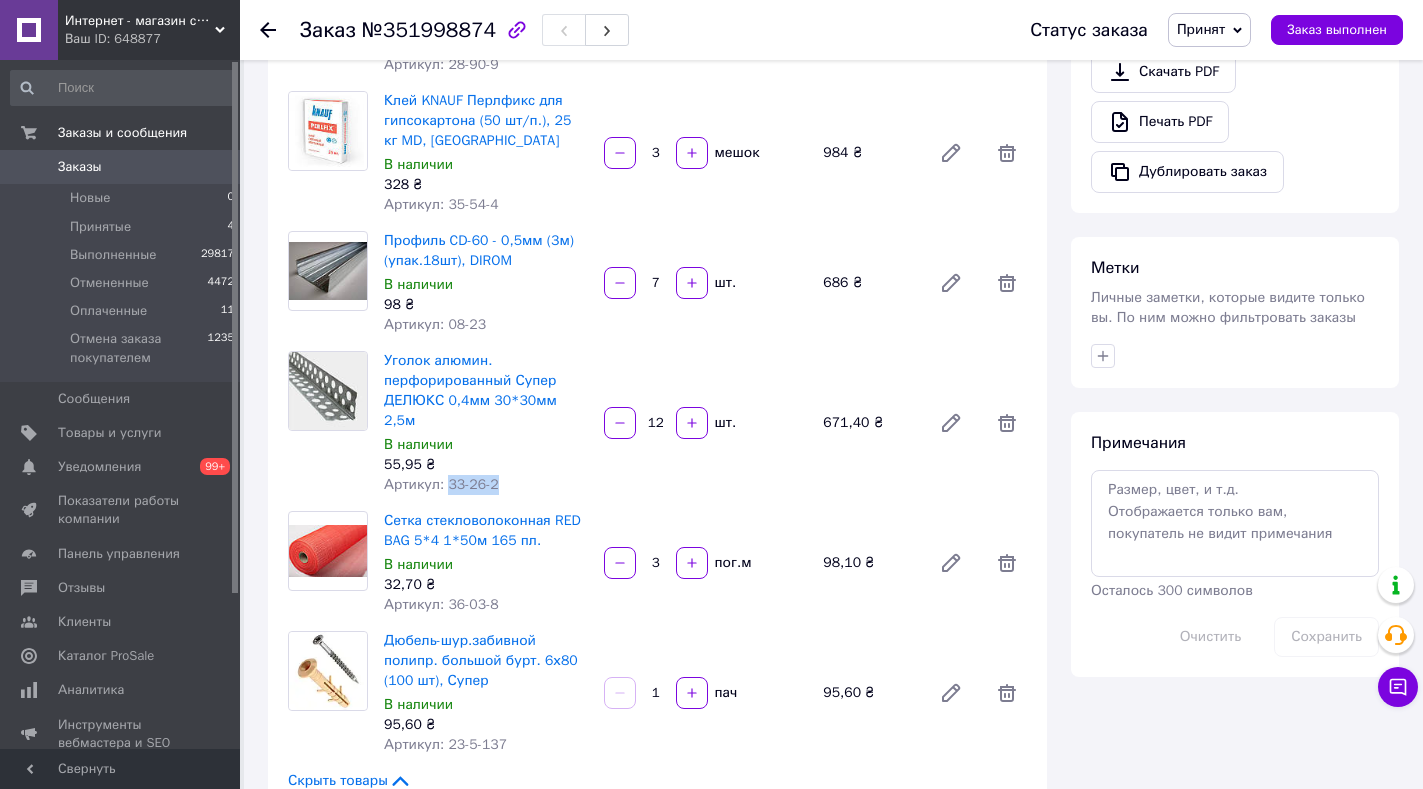 drag, startPoint x: 442, startPoint y: 464, endPoint x: 534, endPoint y: 467, distance: 92.0489 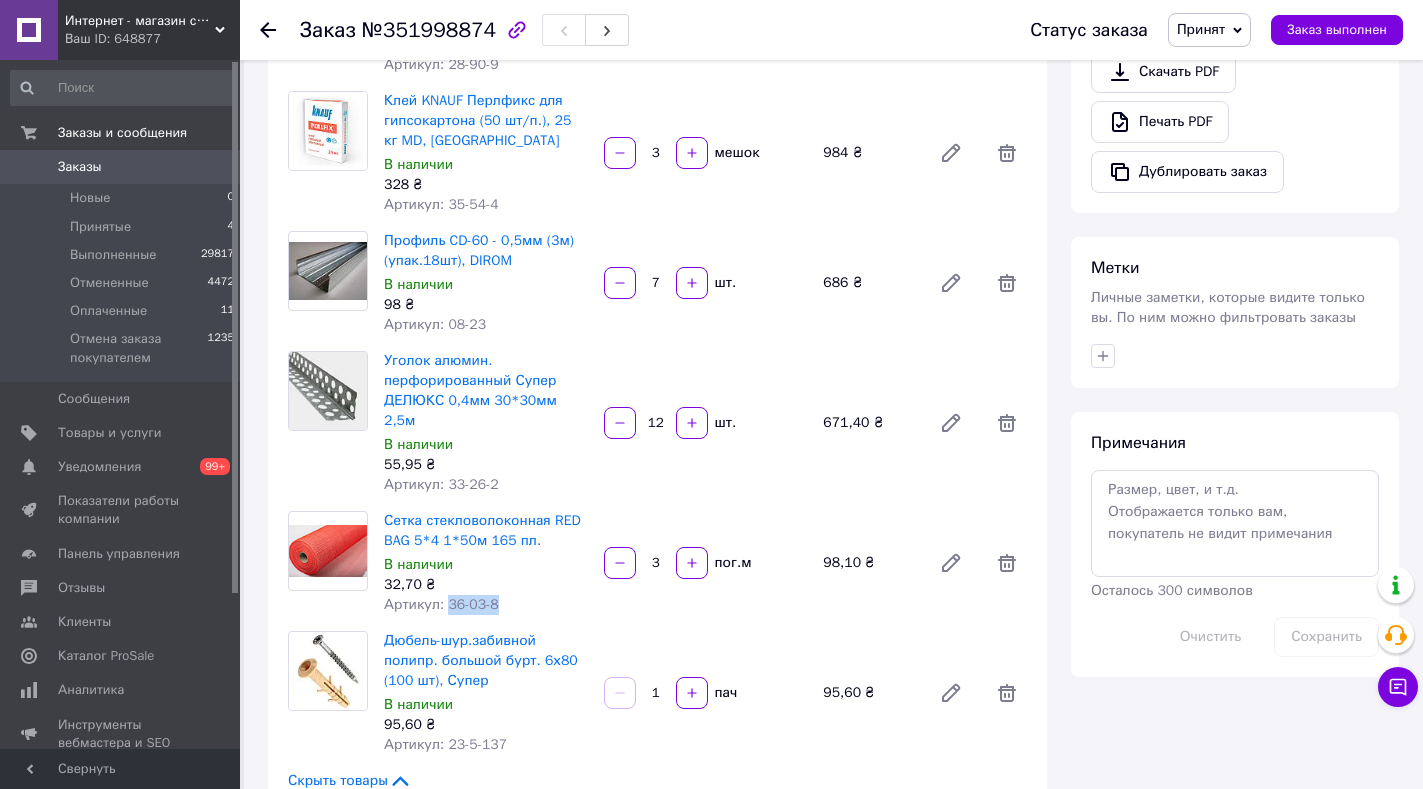 drag, startPoint x: 454, startPoint y: 583, endPoint x: 497, endPoint y: 591, distance: 43.737854 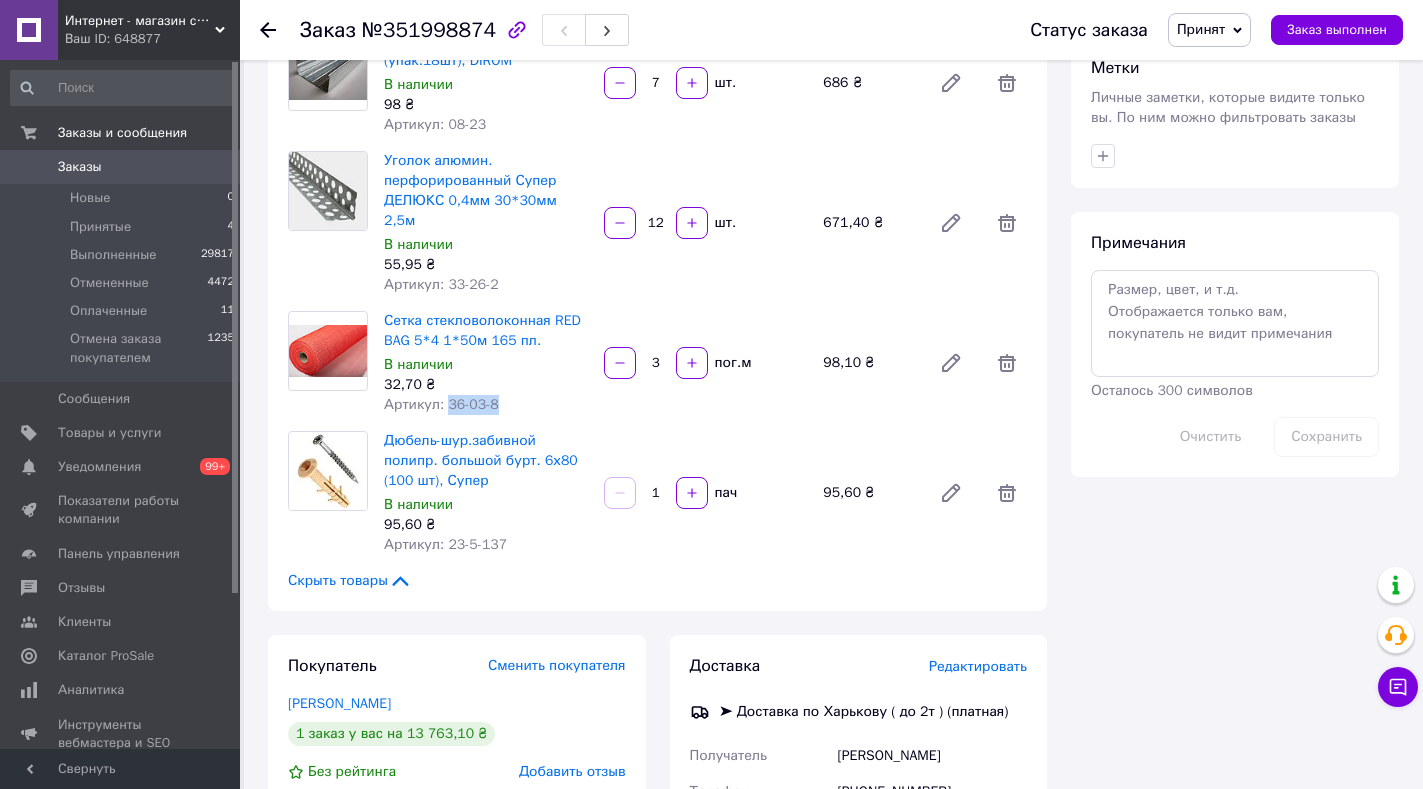 scroll, scrollTop: 900, scrollLeft: 0, axis: vertical 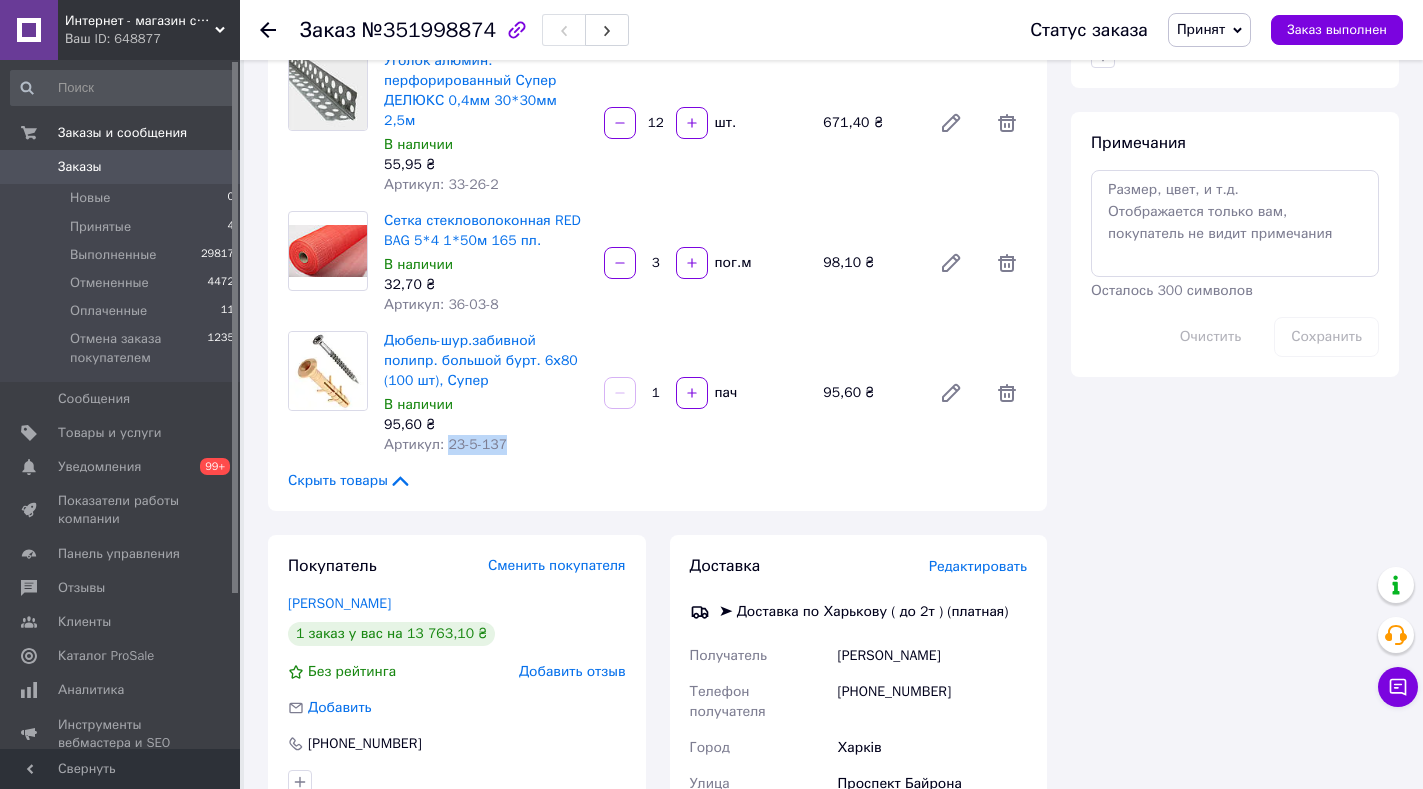 drag, startPoint x: 445, startPoint y: 425, endPoint x: 567, endPoint y: 435, distance: 122.40915 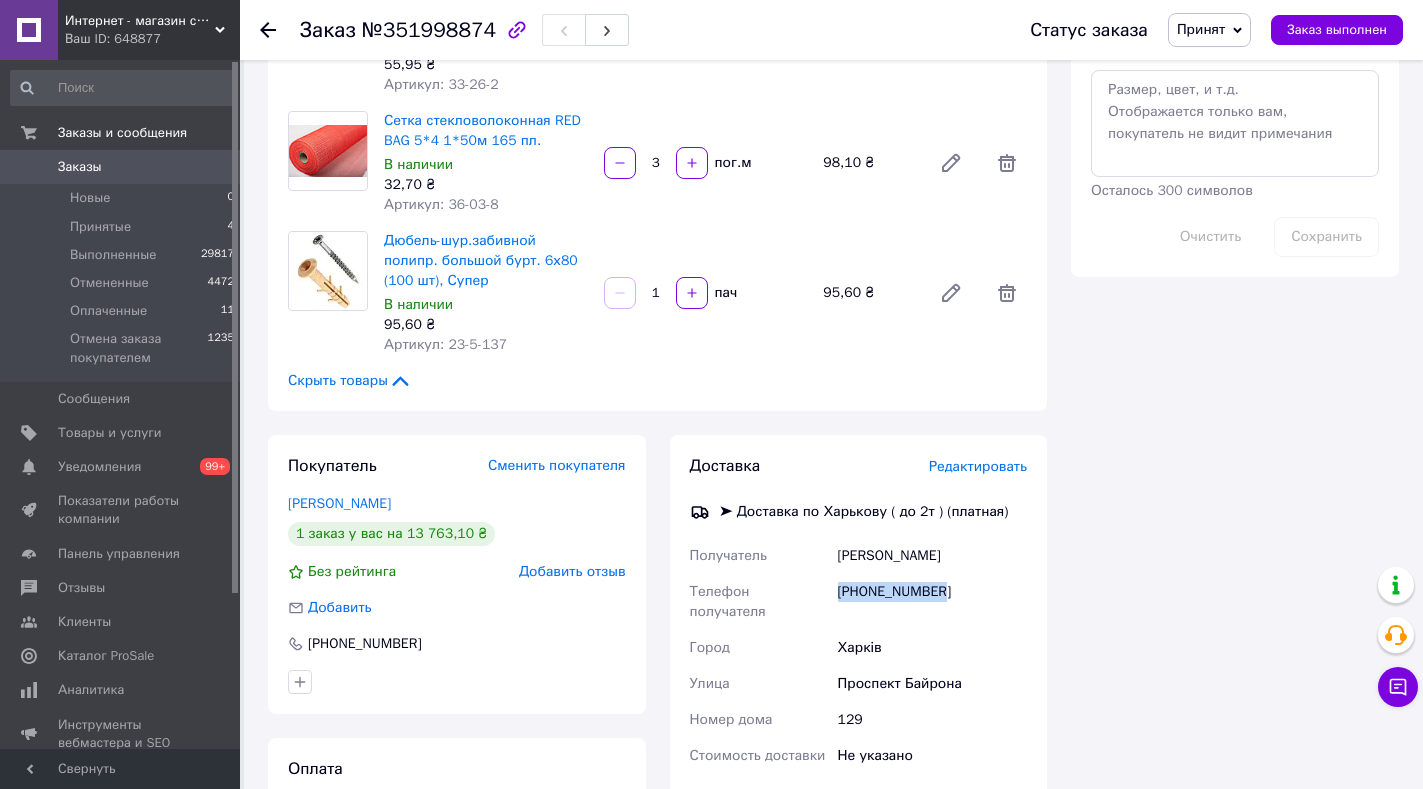 drag, startPoint x: 842, startPoint y: 570, endPoint x: 1000, endPoint y: 578, distance: 158.20241 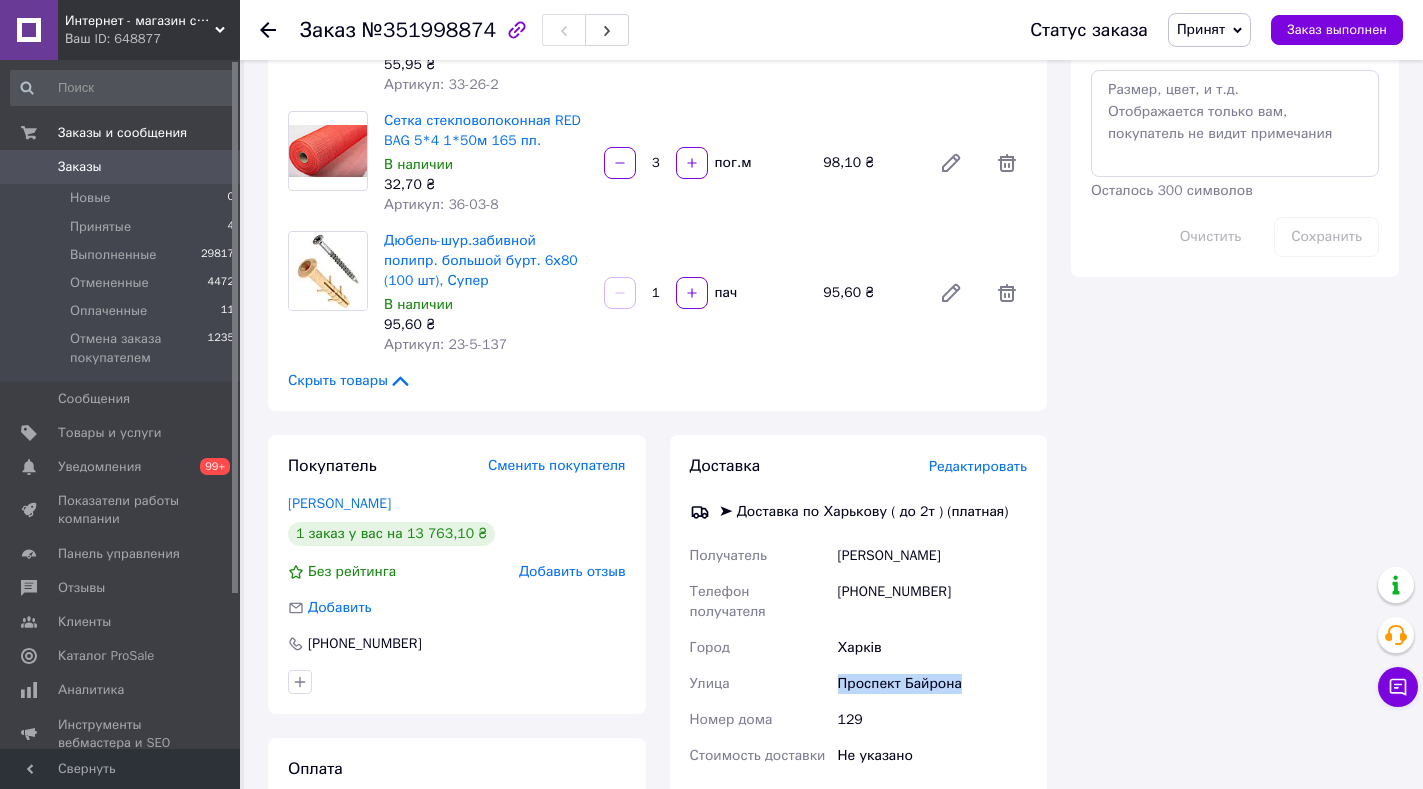 drag, startPoint x: 844, startPoint y: 642, endPoint x: 969, endPoint y: 646, distance: 125.06398 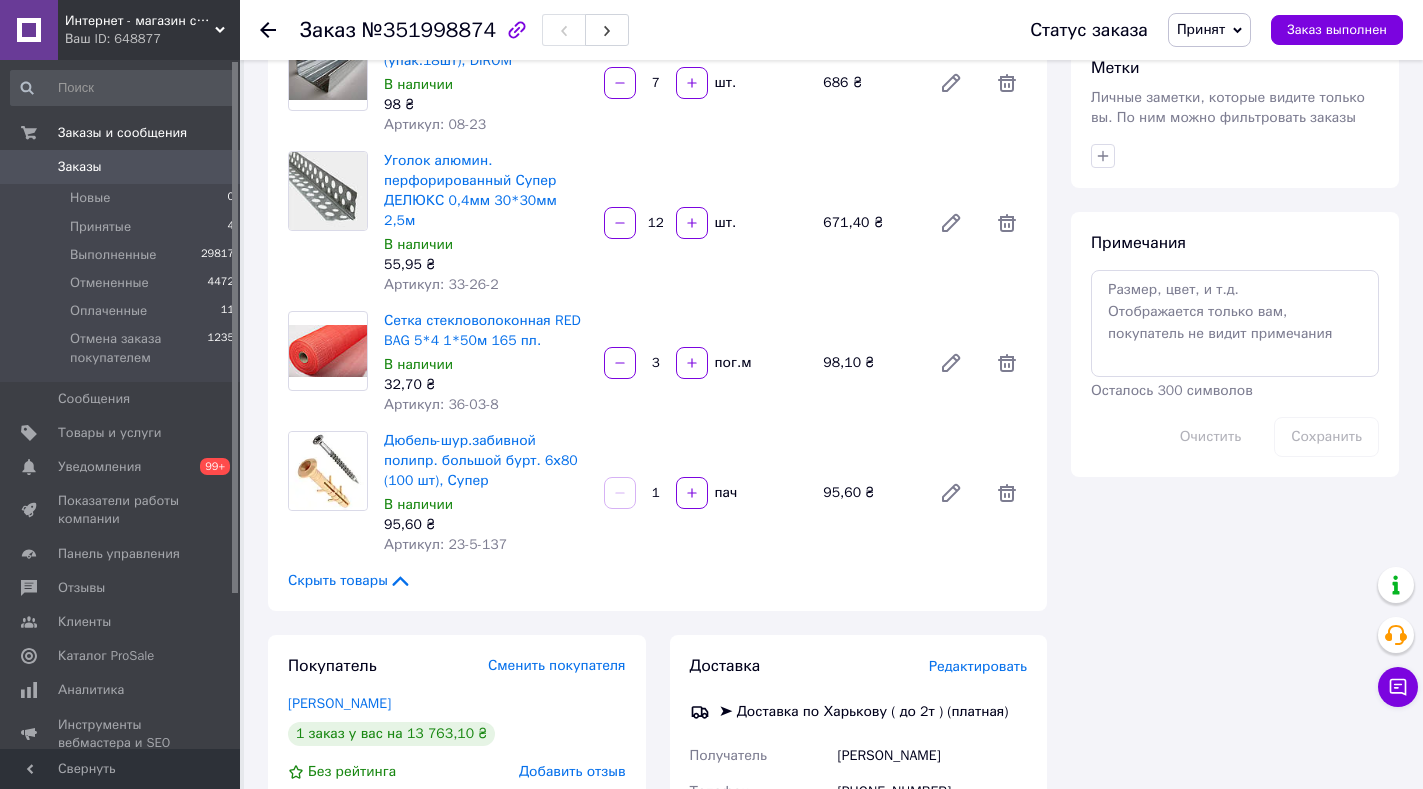 scroll, scrollTop: 1000, scrollLeft: 0, axis: vertical 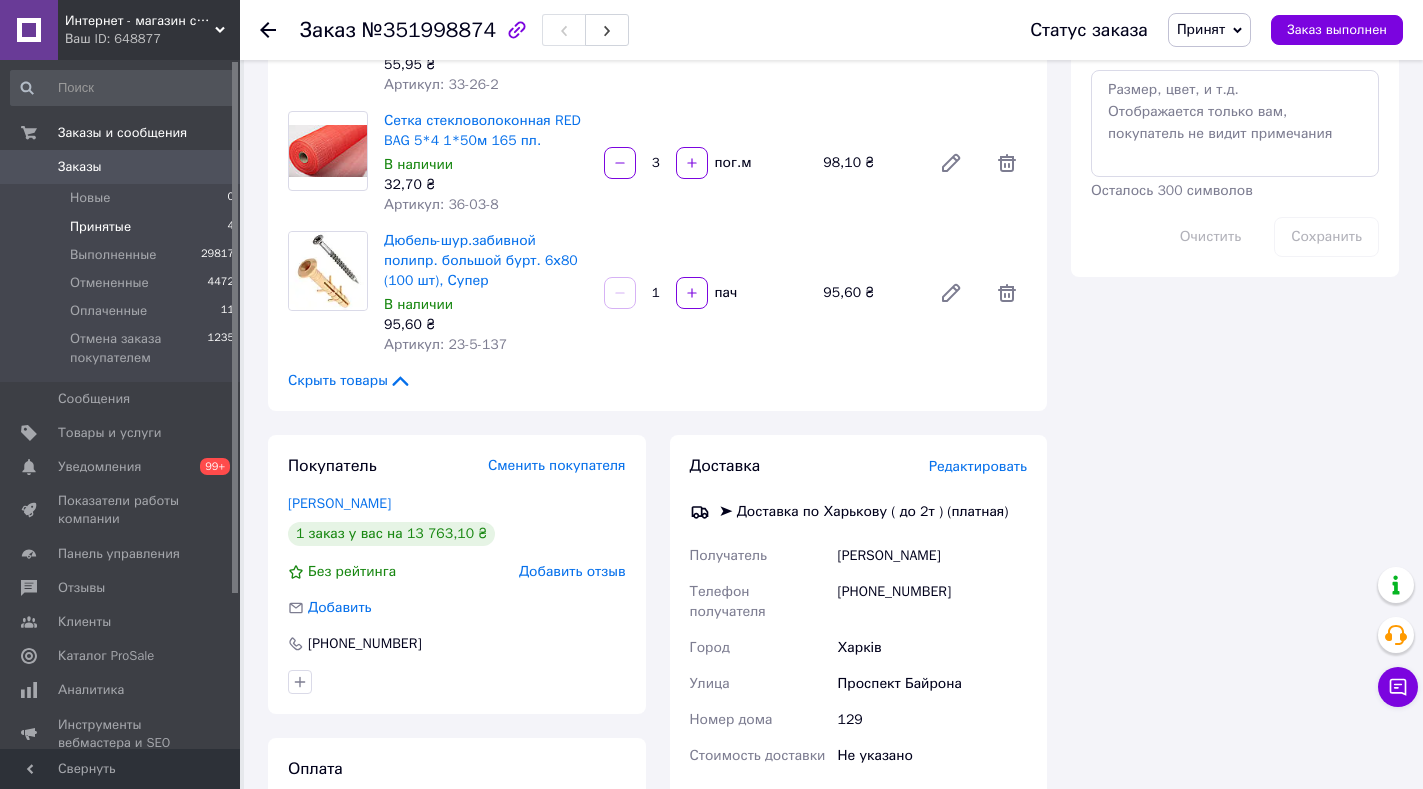 click on "Принятые 4" at bounding box center (123, 227) 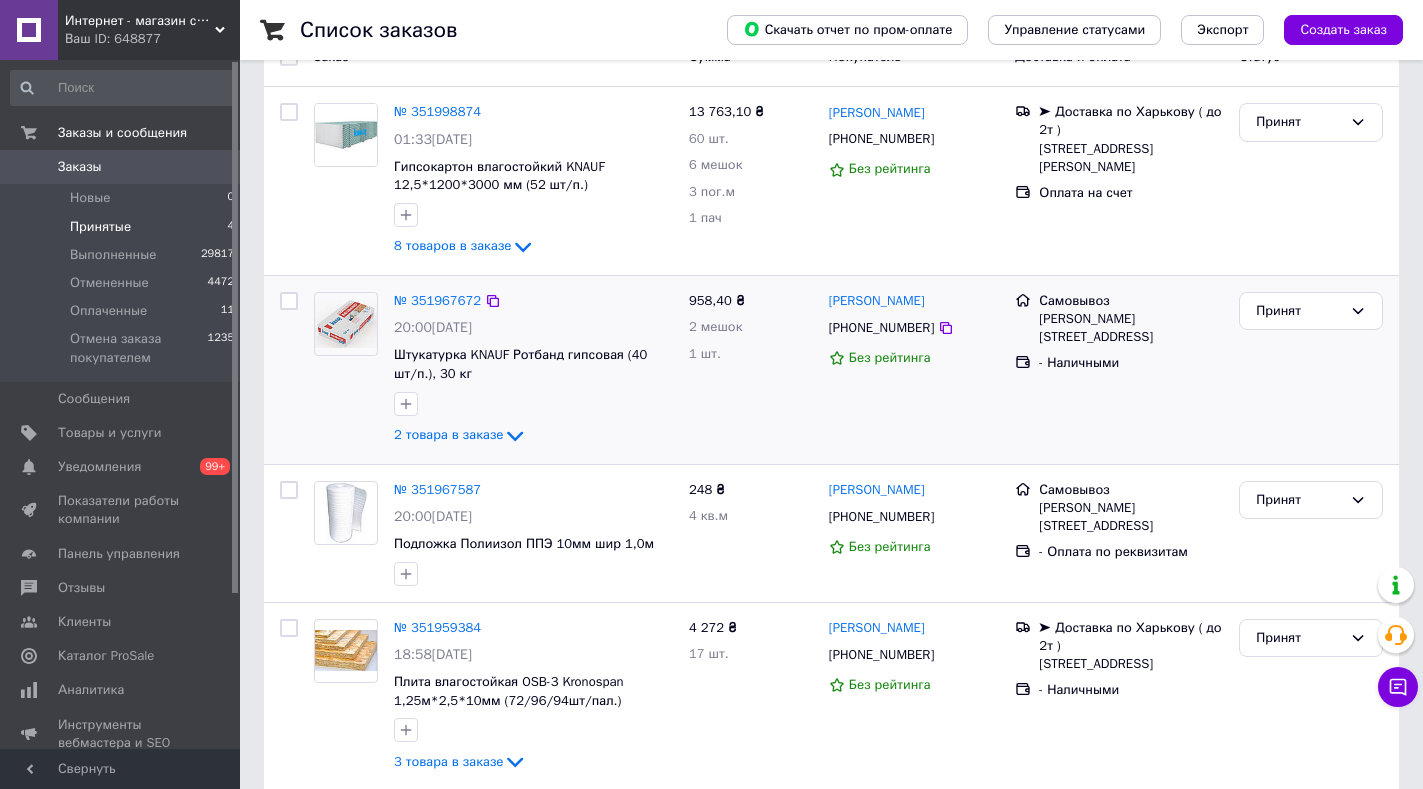 scroll, scrollTop: 225, scrollLeft: 0, axis: vertical 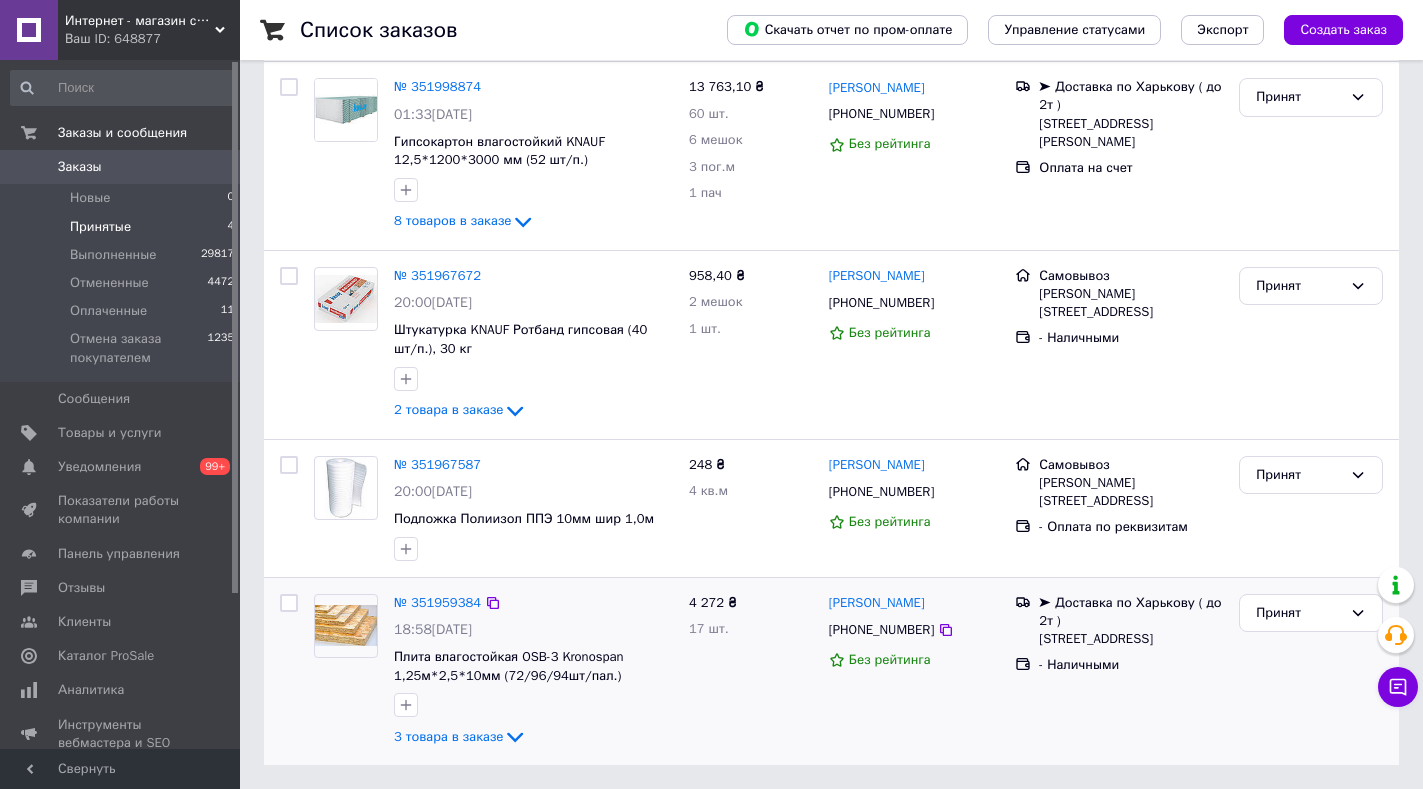 click at bounding box center [346, 625] 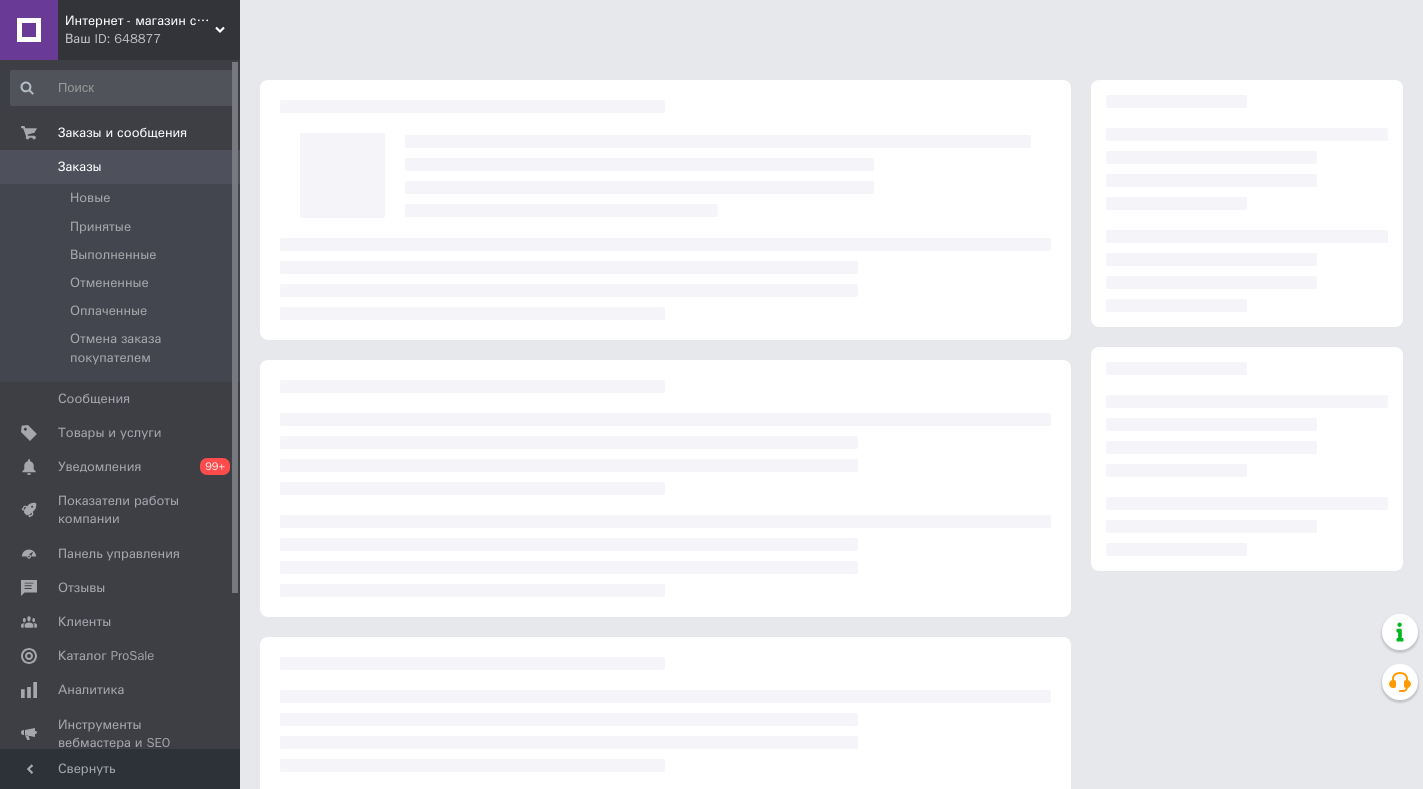 scroll, scrollTop: 0, scrollLeft: 0, axis: both 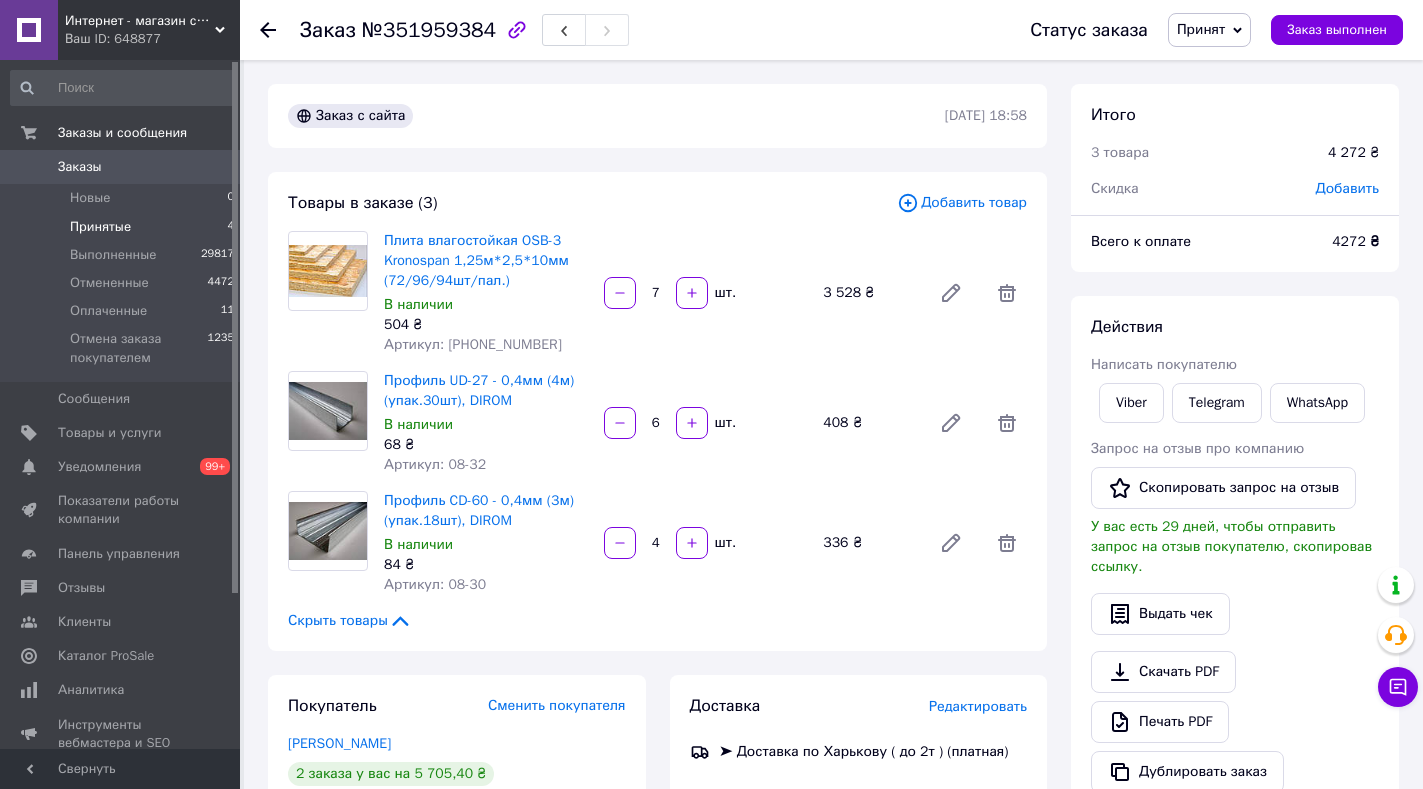 click on "Принятые" at bounding box center (100, 227) 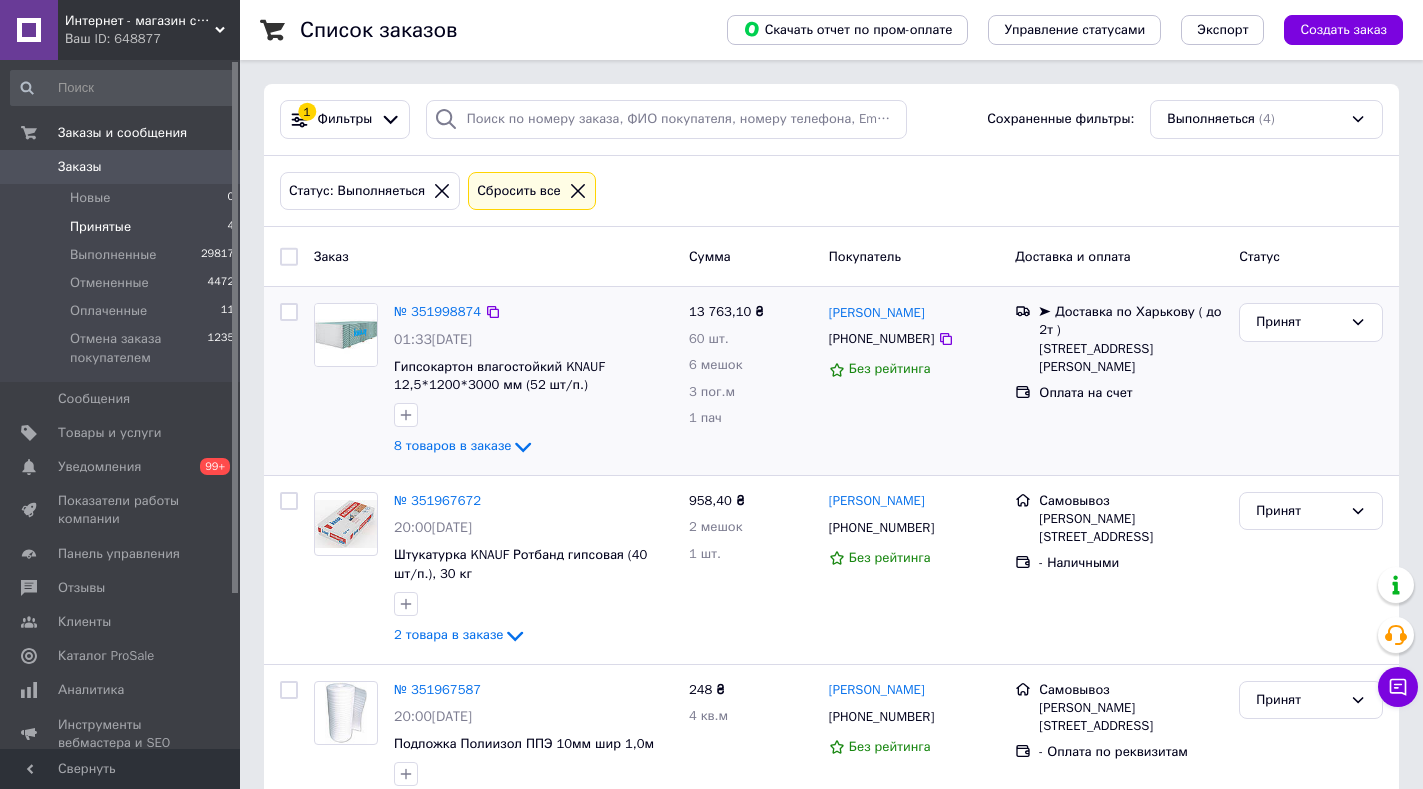 click at bounding box center (346, 335) 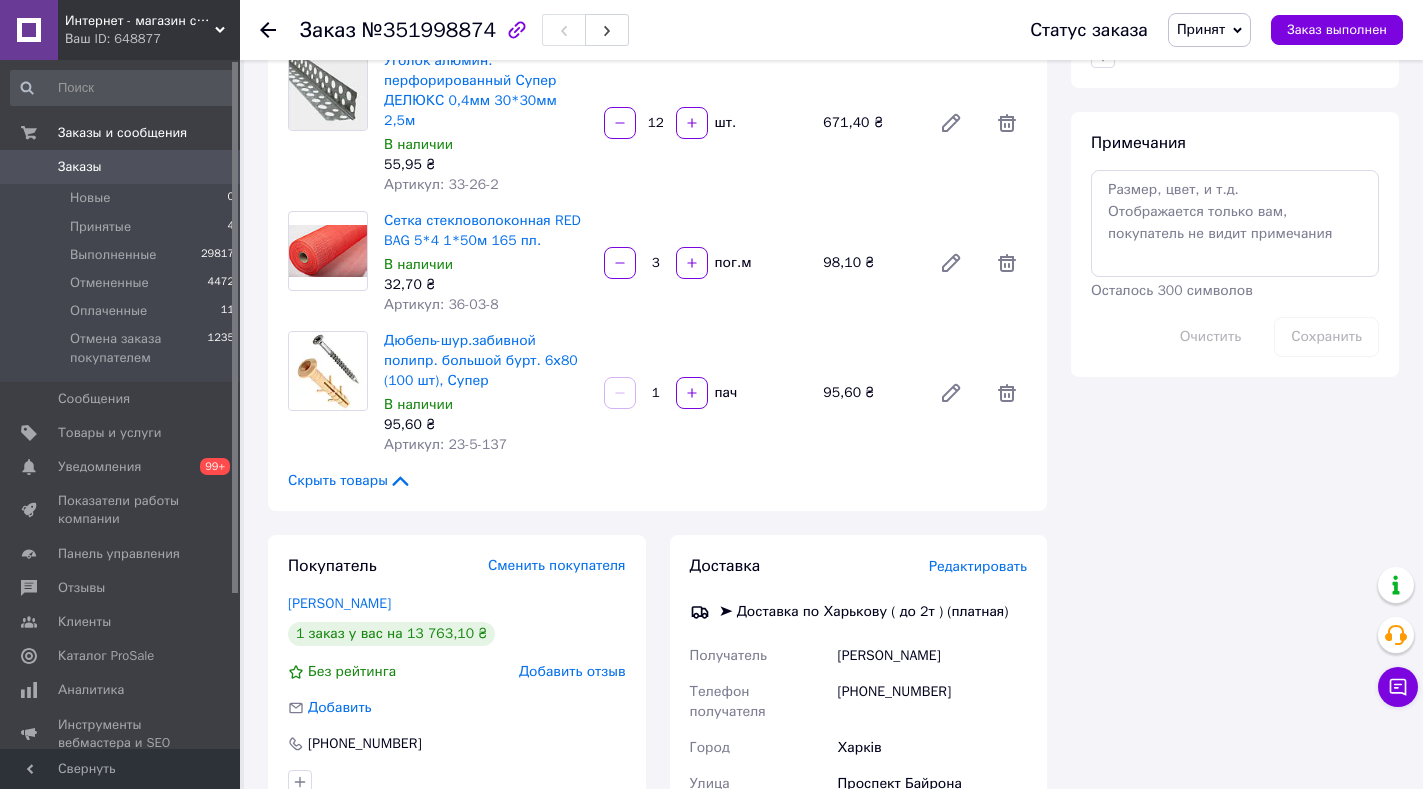 scroll, scrollTop: 1000, scrollLeft: 0, axis: vertical 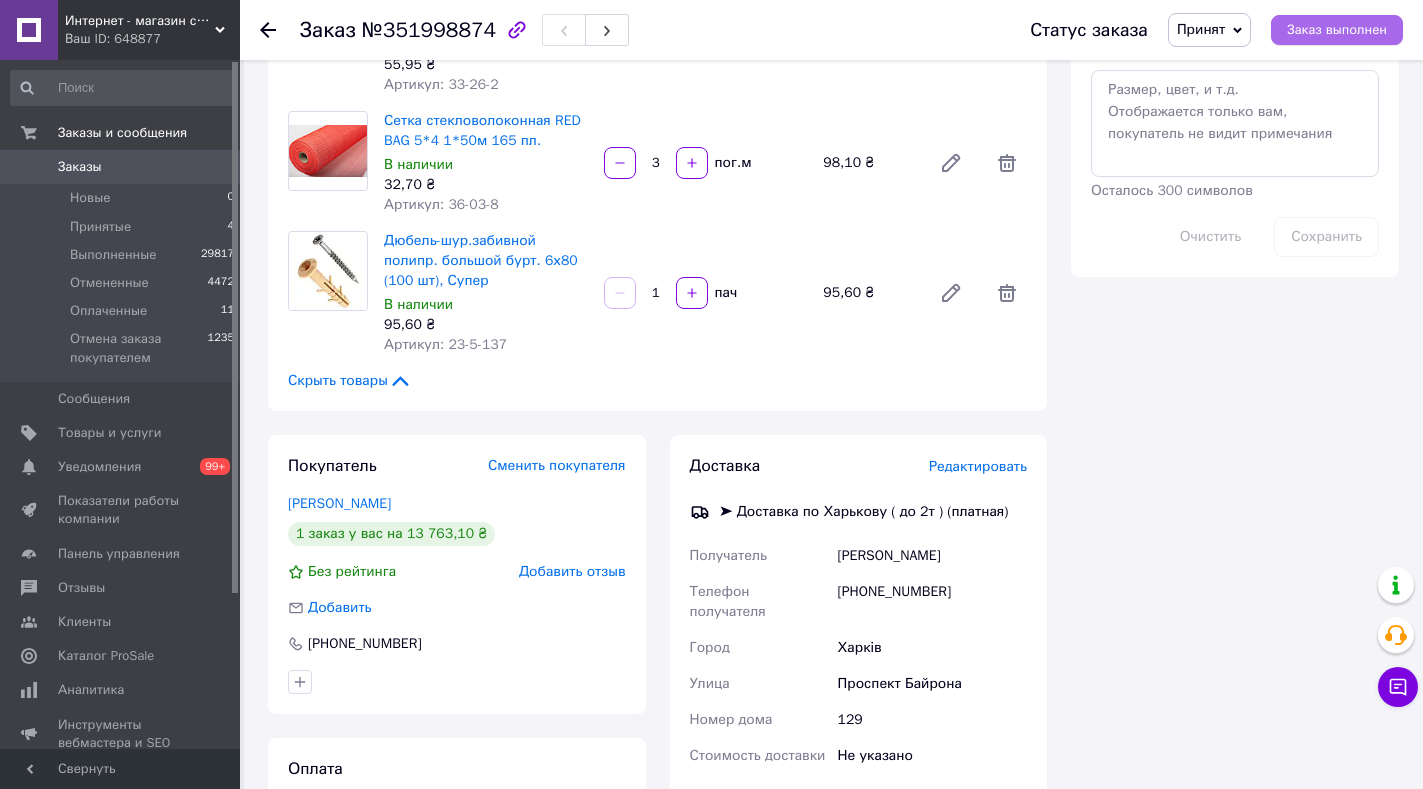 click on "Заказ выполнен" at bounding box center [1337, 30] 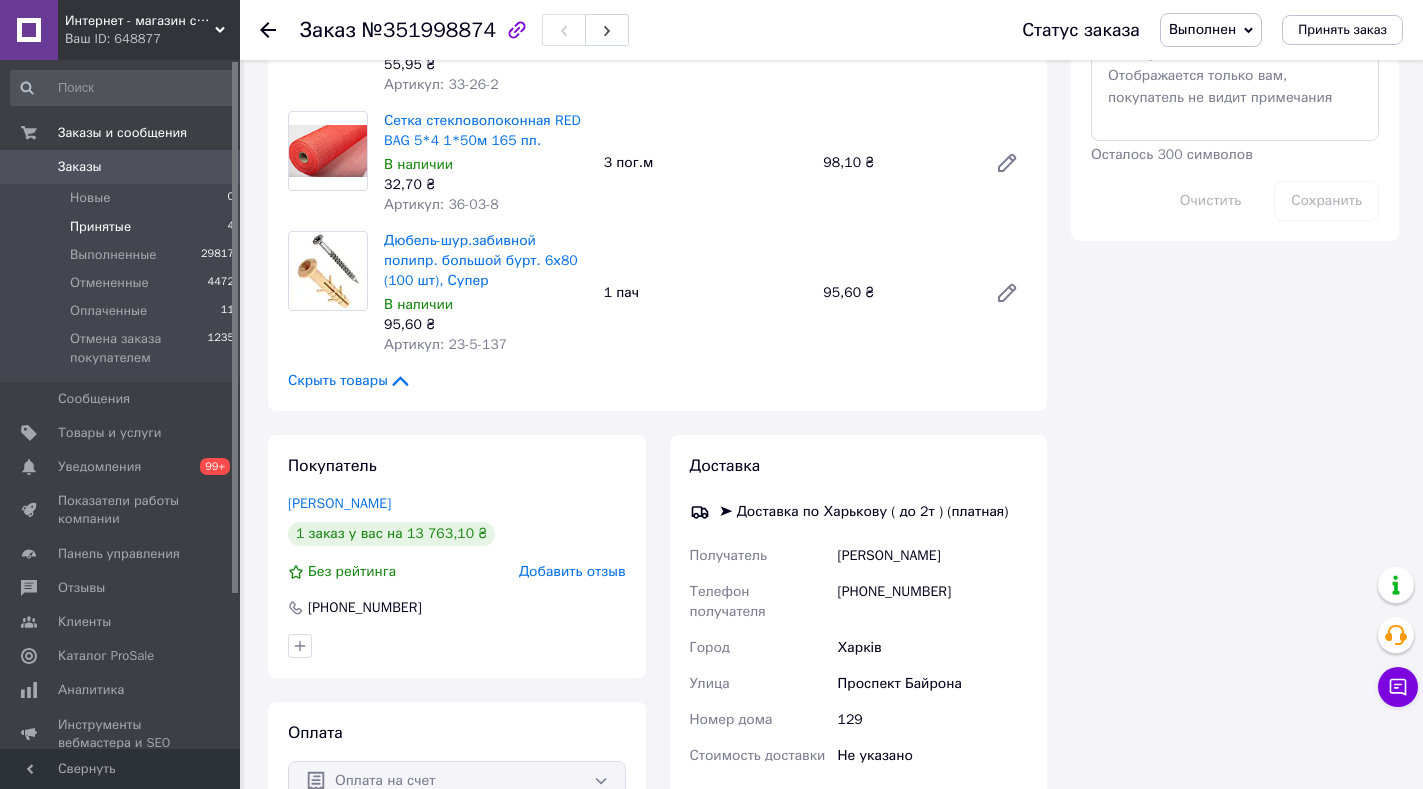 click on "Принятые 4" at bounding box center [123, 227] 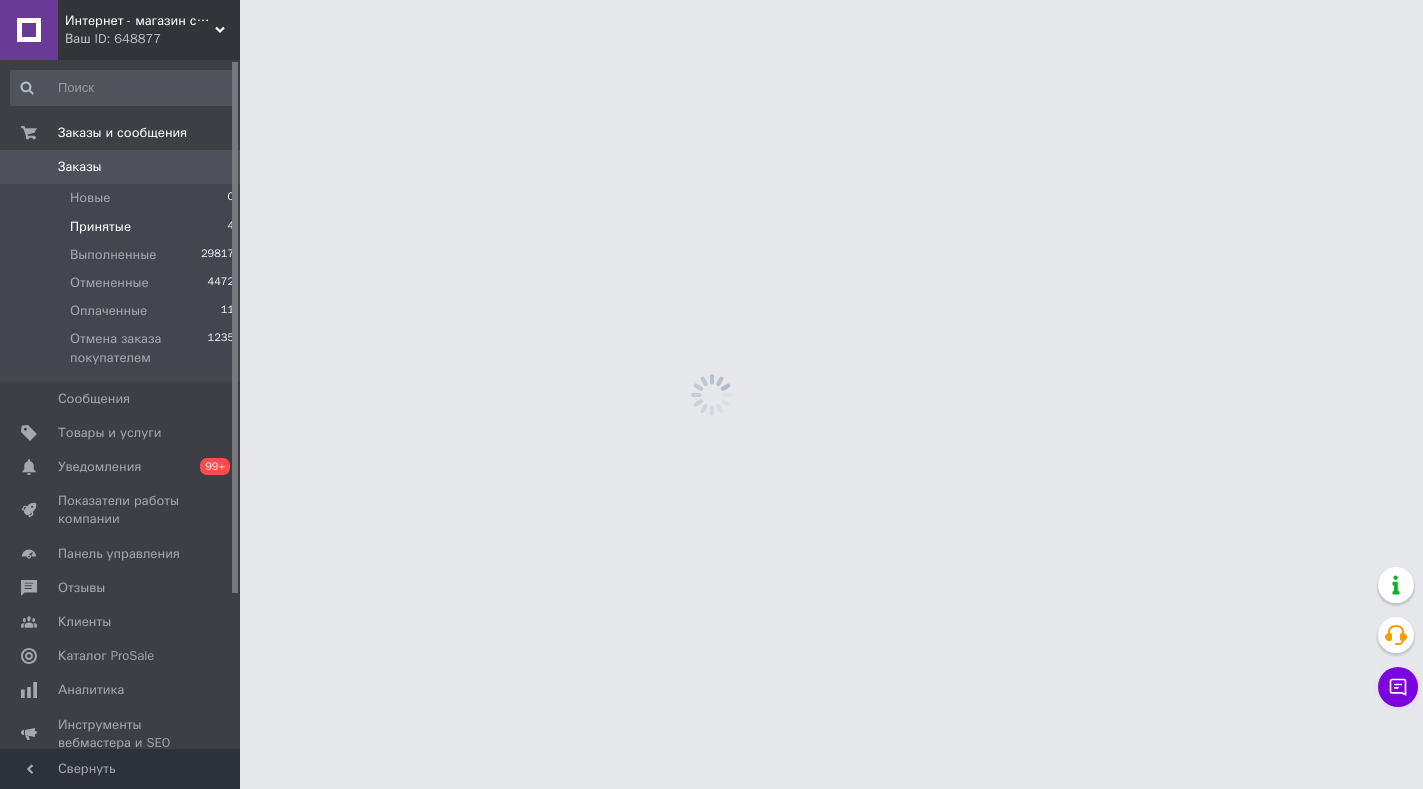 scroll, scrollTop: 0, scrollLeft: 0, axis: both 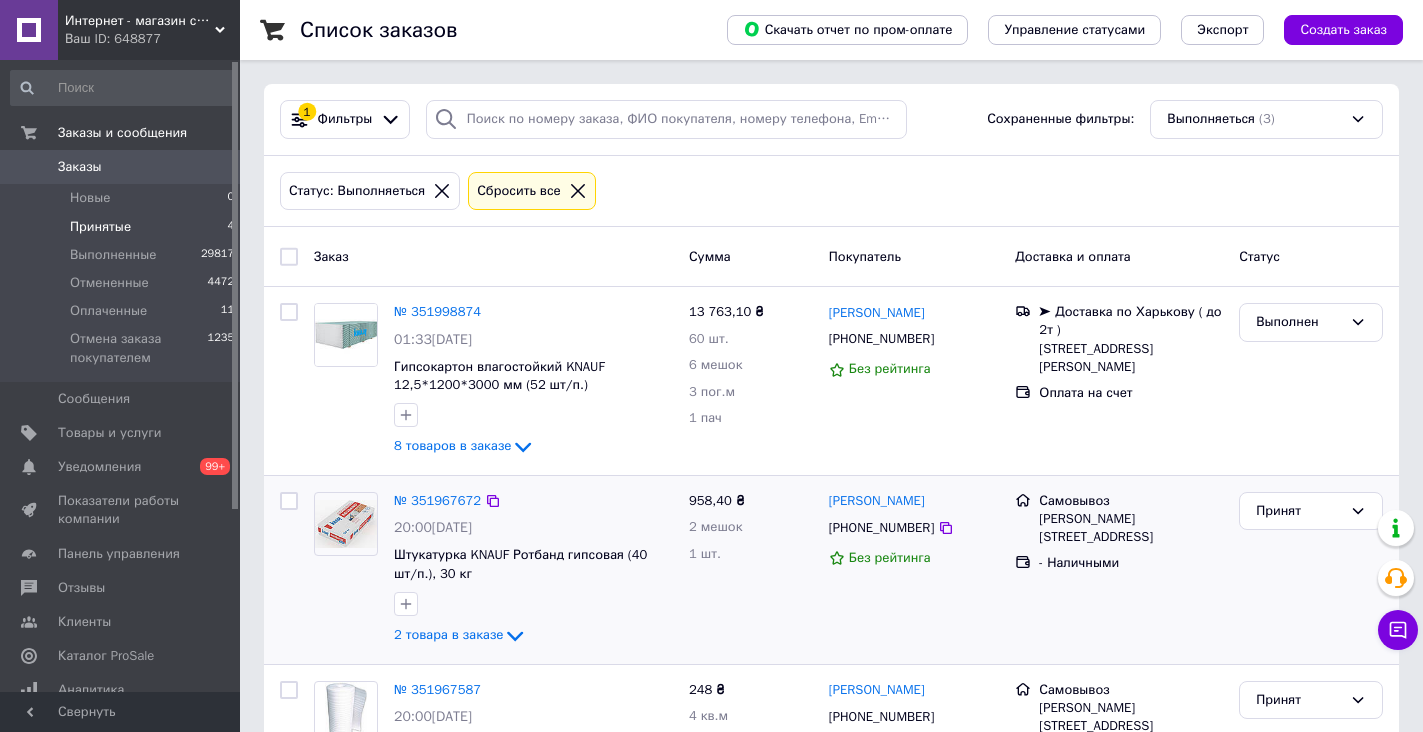 click at bounding box center (346, 524) 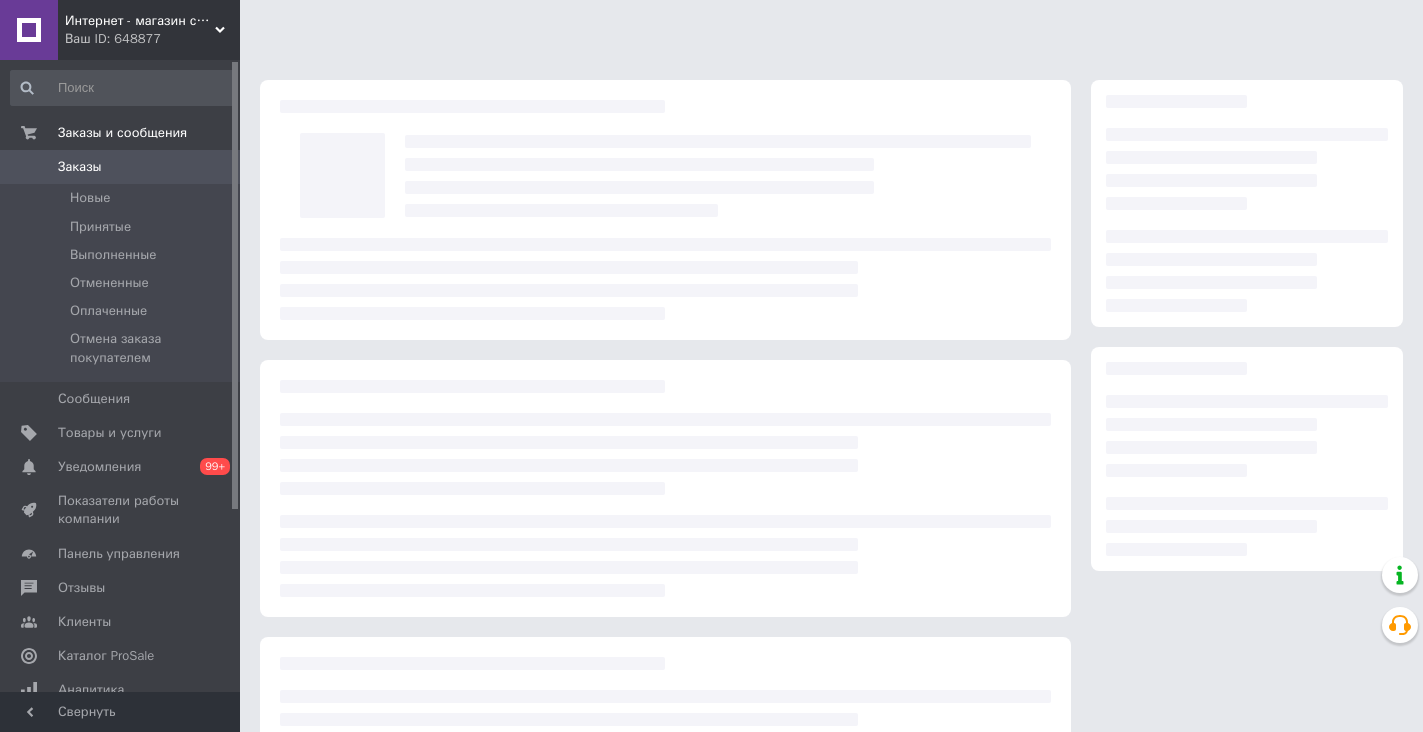 scroll, scrollTop: 0, scrollLeft: 0, axis: both 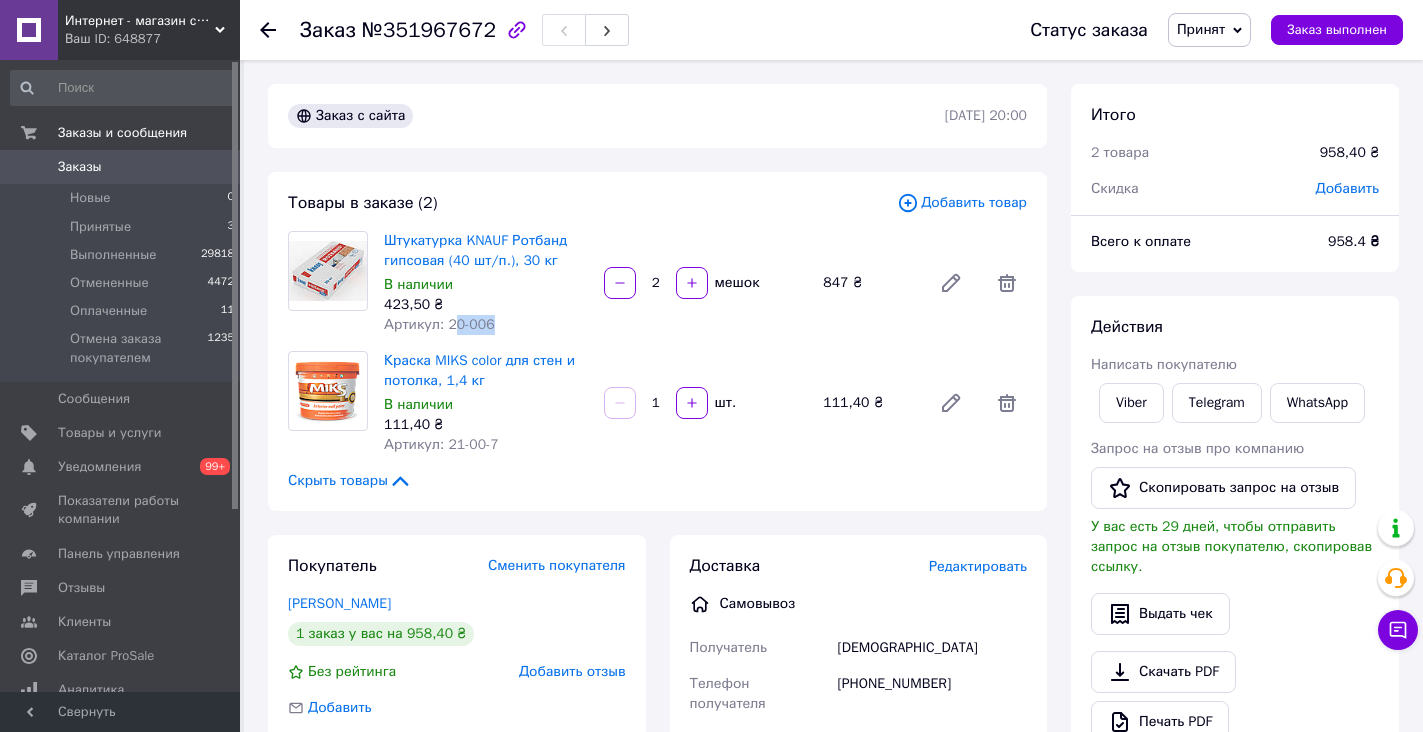 drag, startPoint x: 473, startPoint y: 325, endPoint x: 519, endPoint y: 329, distance: 46.173584 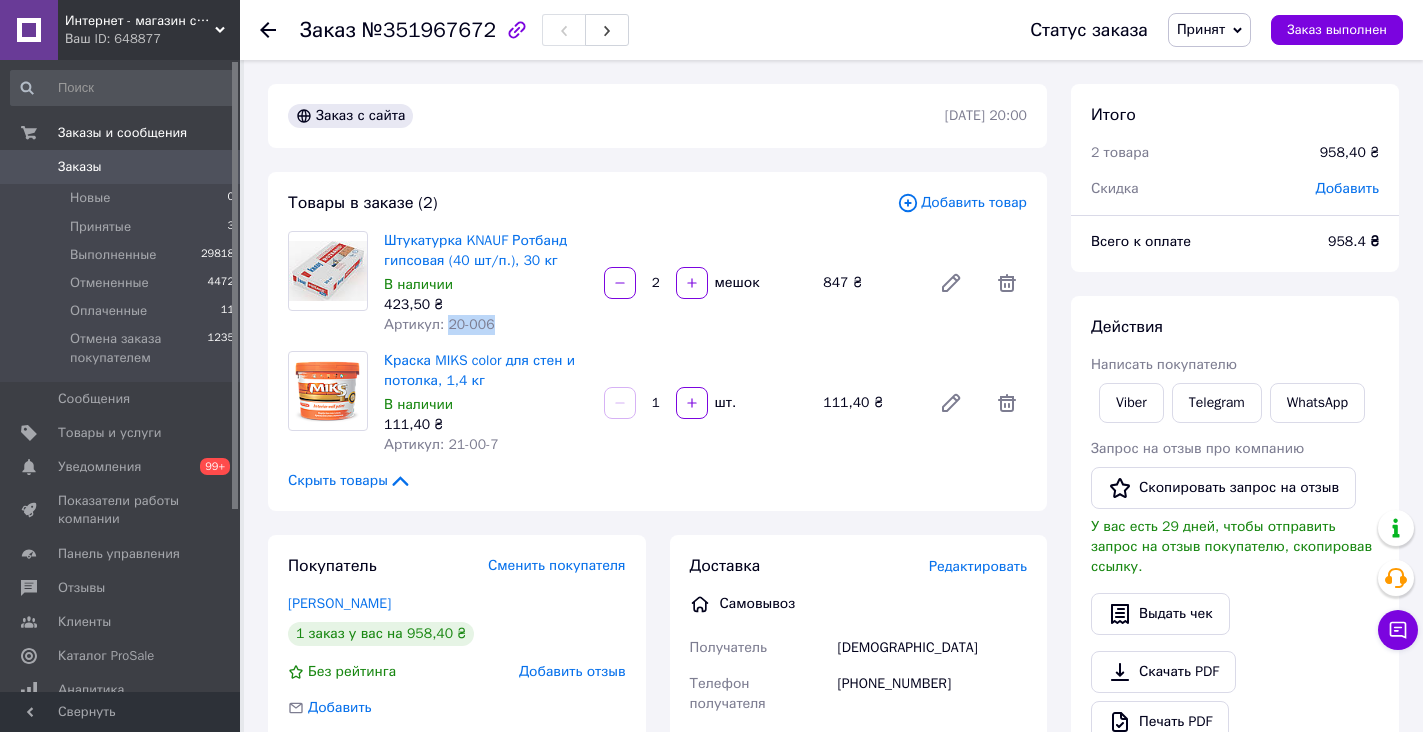 drag, startPoint x: 455, startPoint y: 327, endPoint x: 510, endPoint y: 331, distance: 55.145264 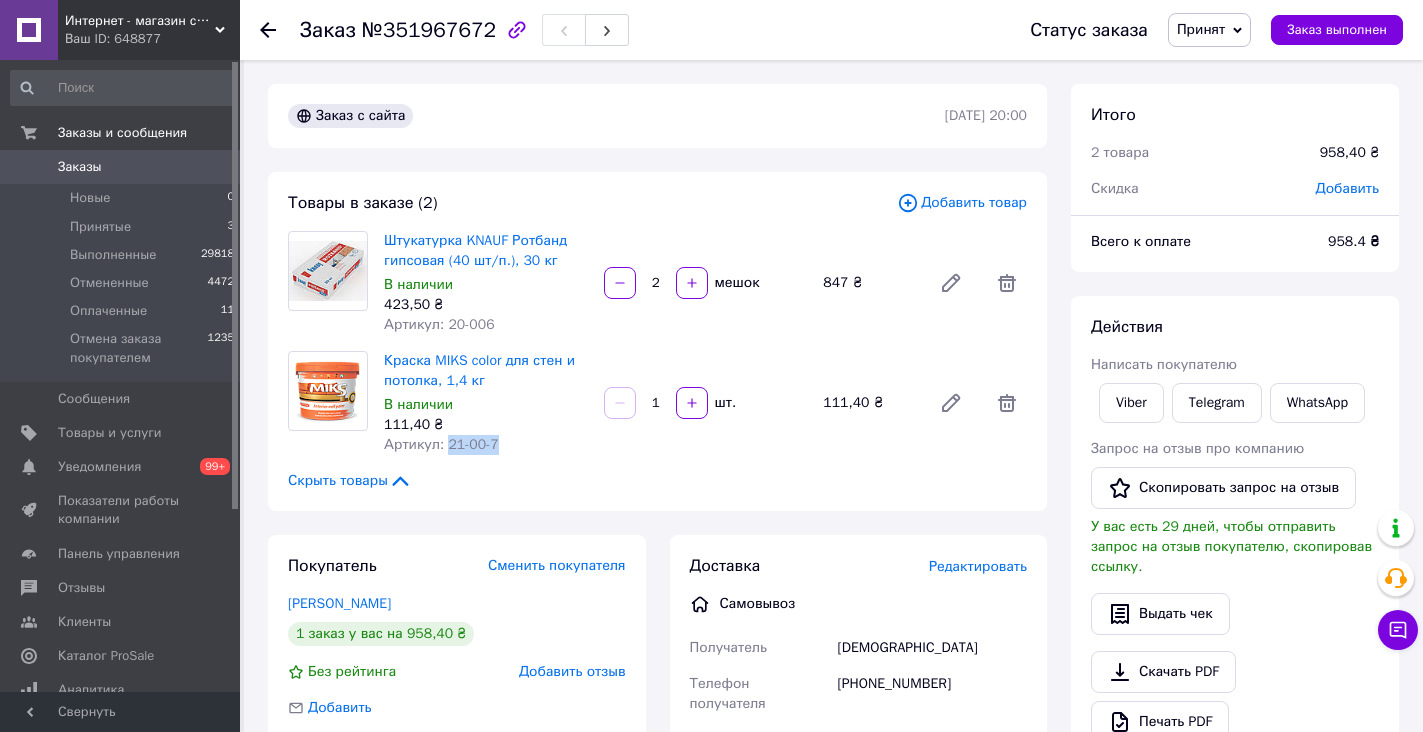 drag, startPoint x: 442, startPoint y: 446, endPoint x: 514, endPoint y: 446, distance: 72 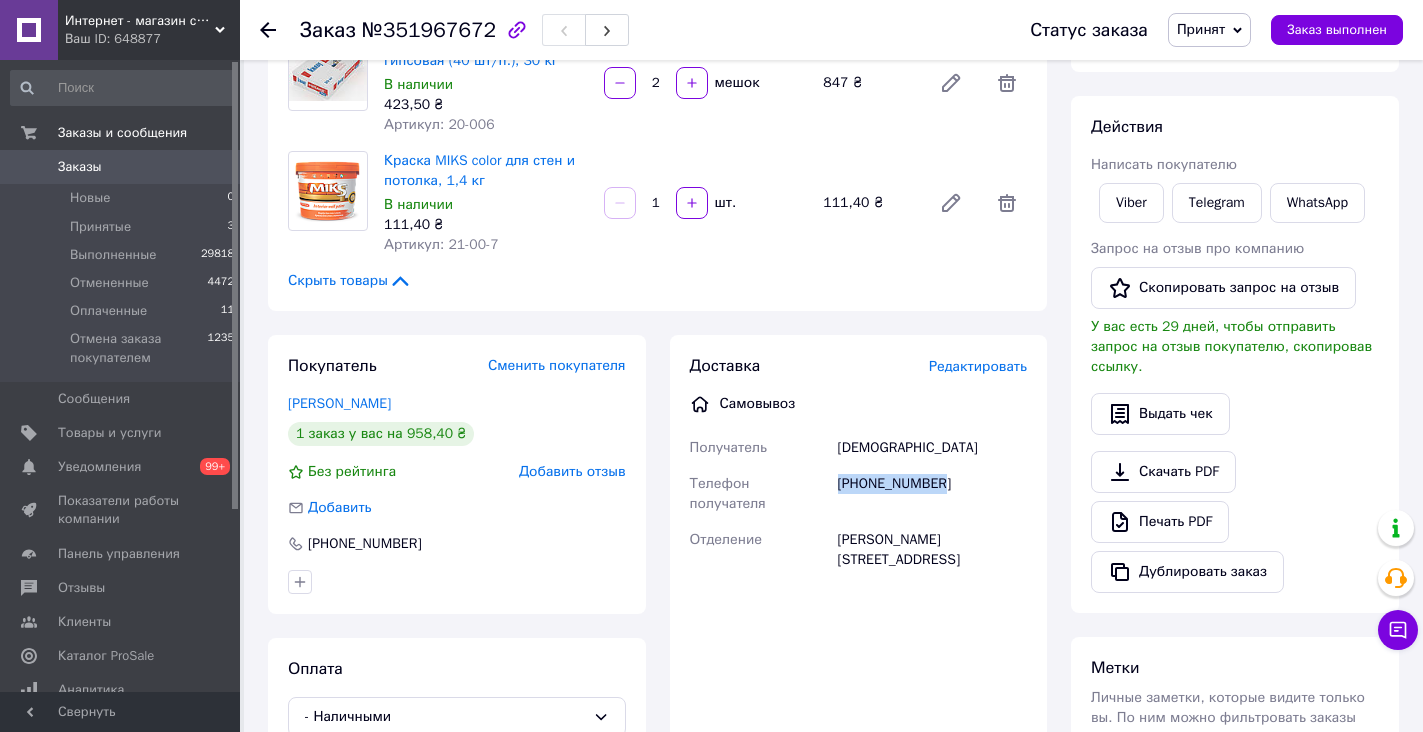 drag, startPoint x: 841, startPoint y: 481, endPoint x: 865, endPoint y: 558, distance: 80.65358 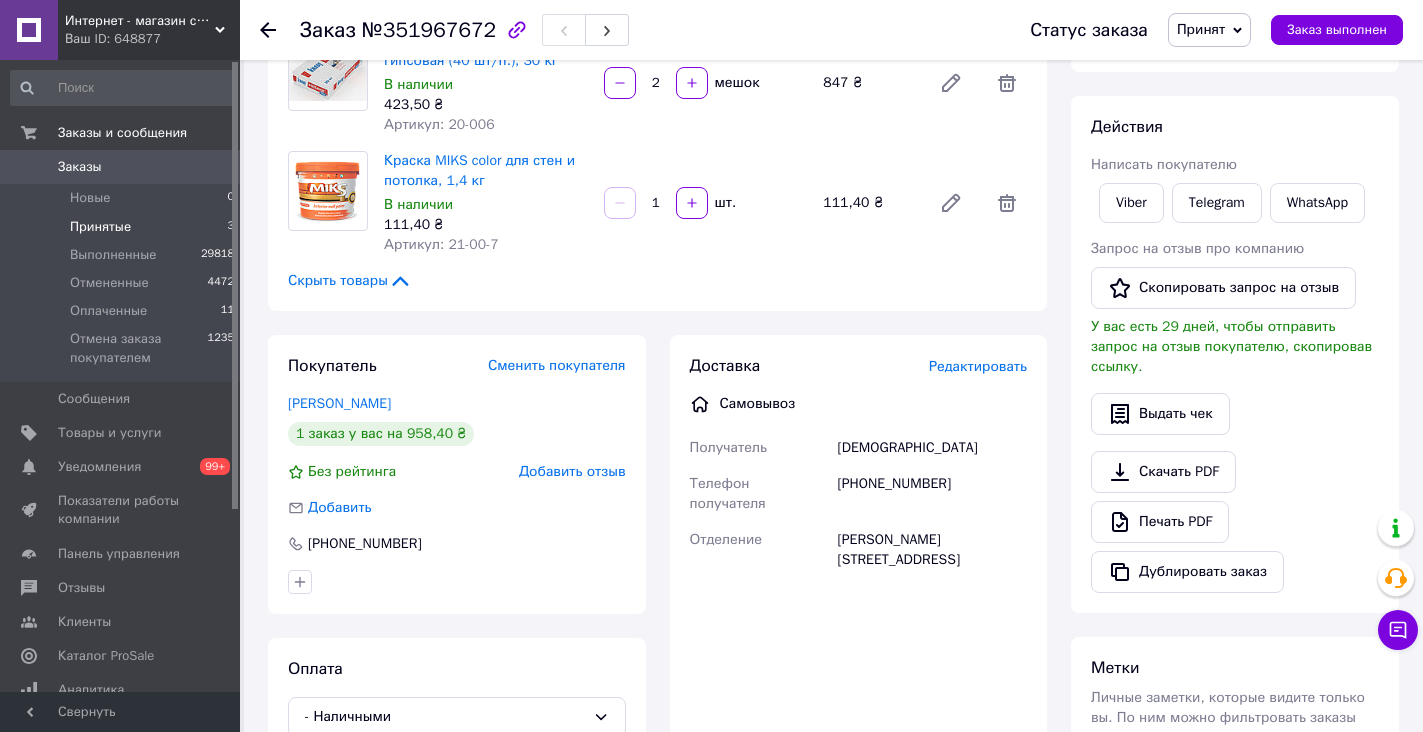 click on "Принятые 3" at bounding box center [123, 227] 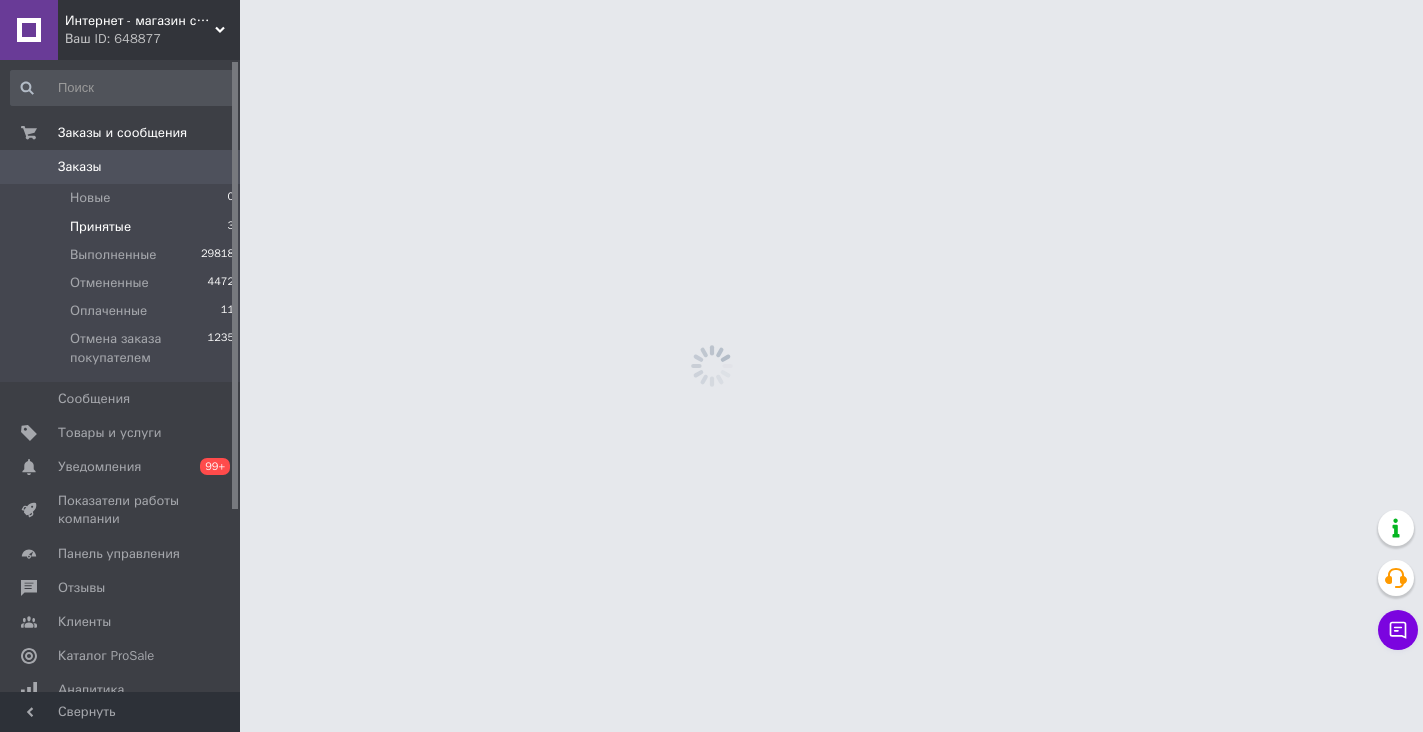 scroll, scrollTop: 0, scrollLeft: 0, axis: both 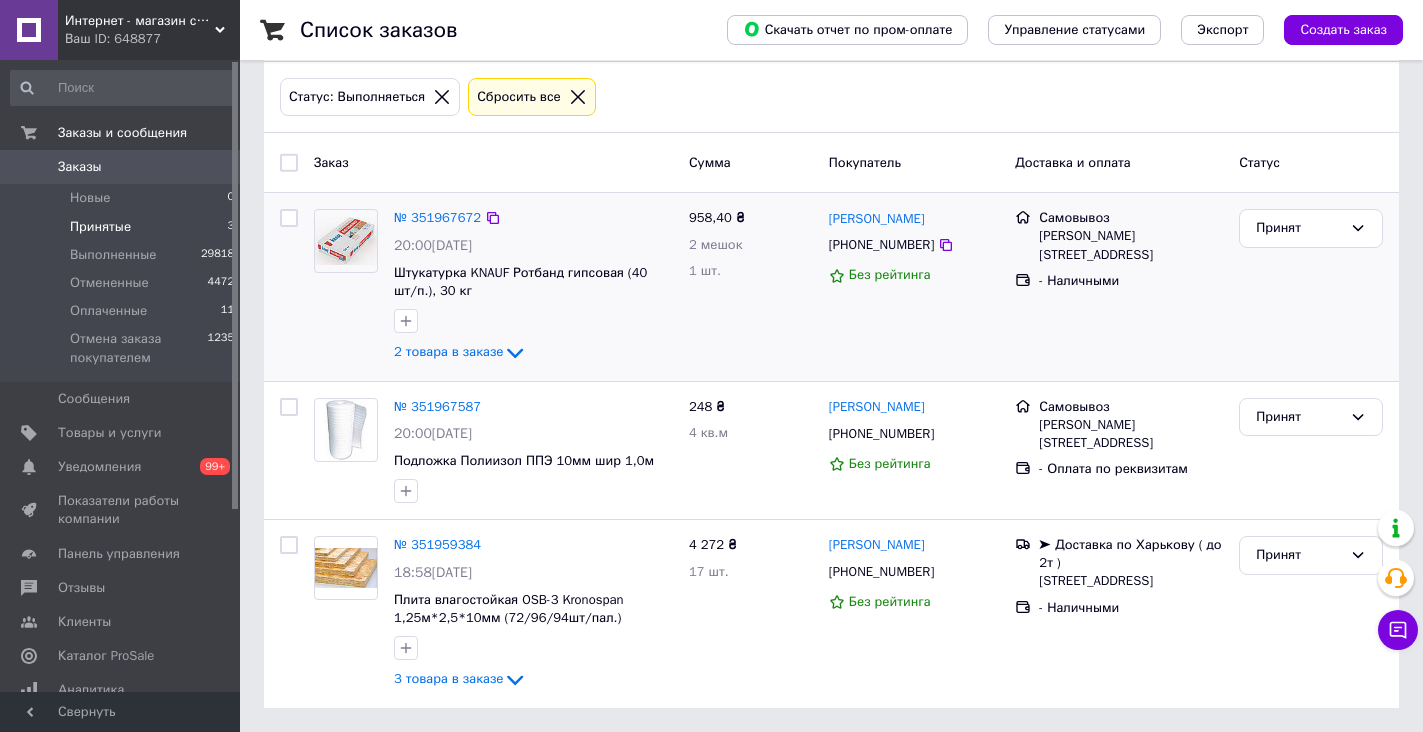click at bounding box center [346, 241] 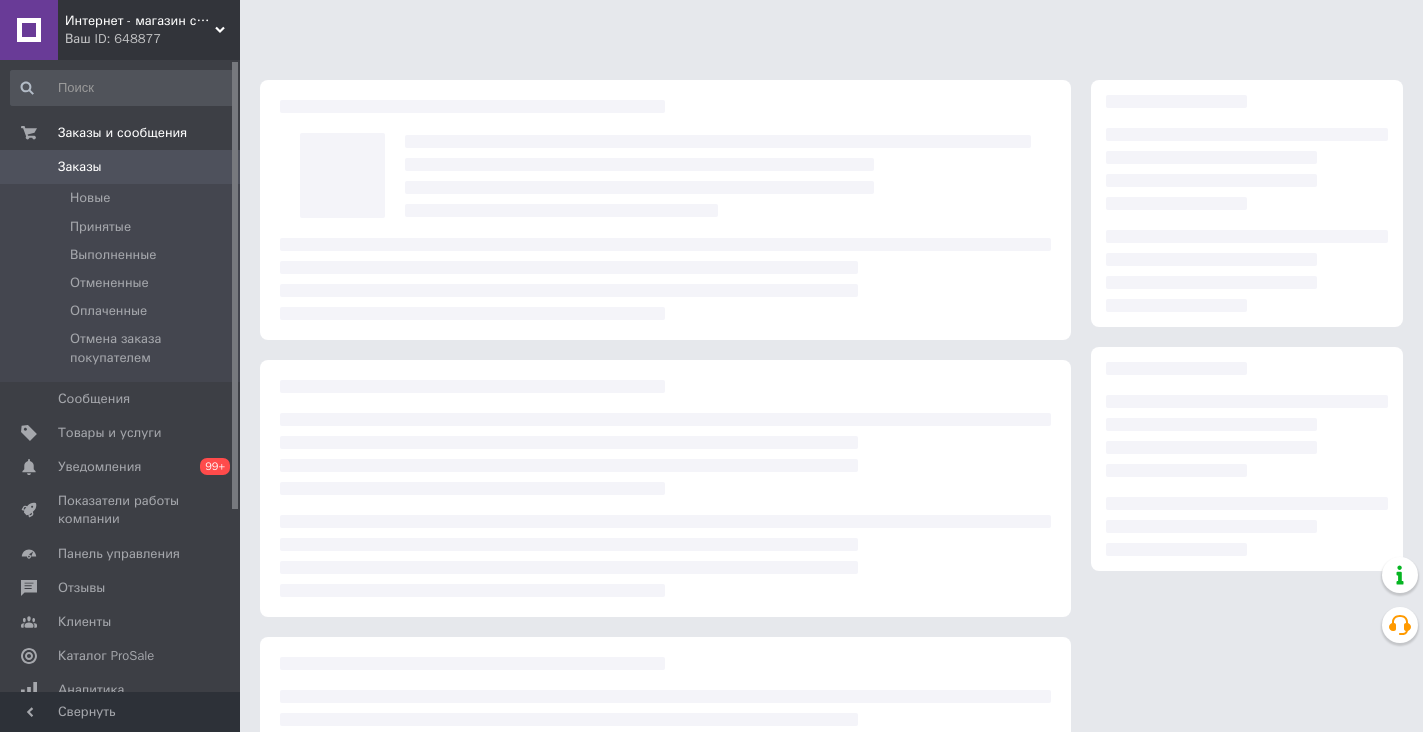 scroll, scrollTop: 0, scrollLeft: 0, axis: both 